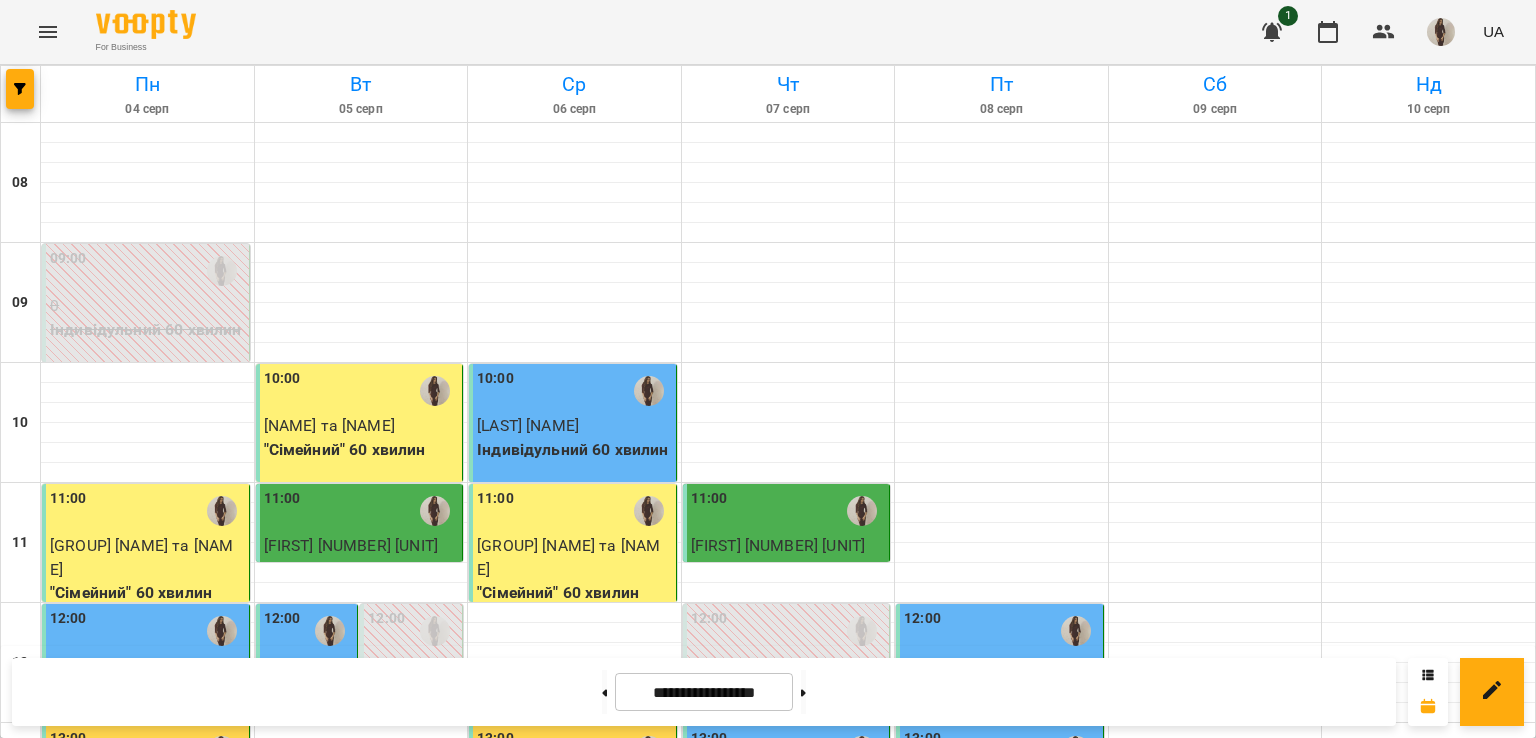 scroll, scrollTop: 0, scrollLeft: 0, axis: both 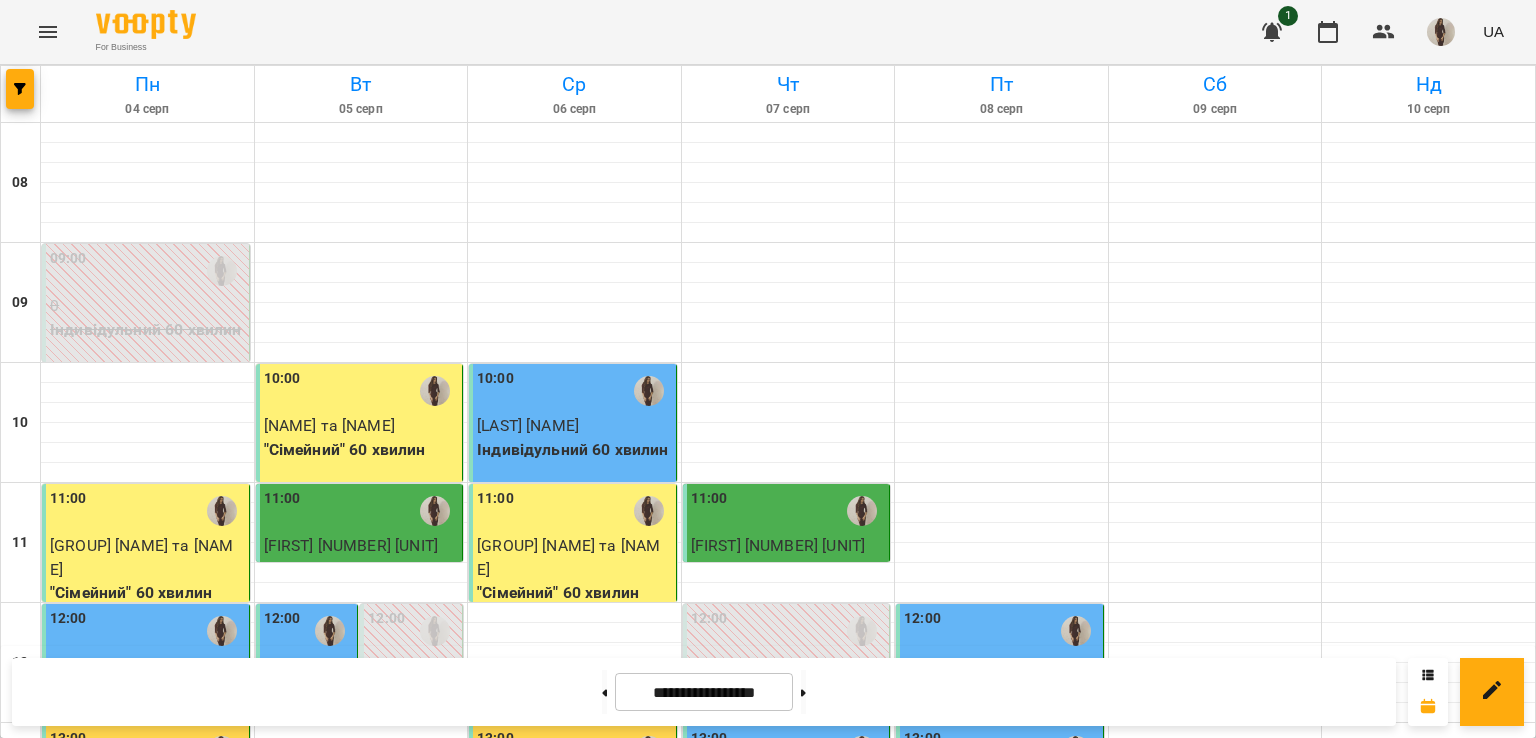 click on "19:30" at bounding box center (1001, 1531) 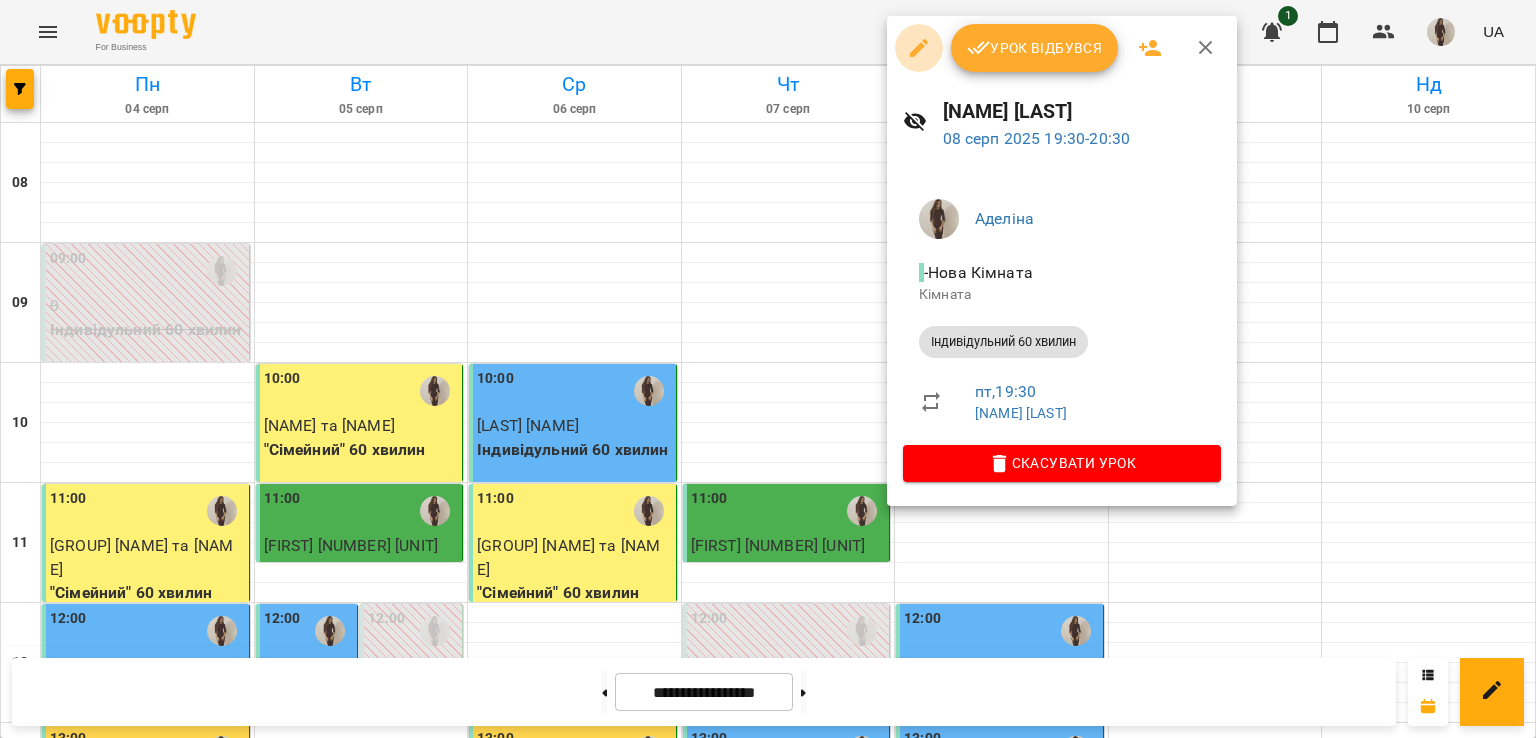 click 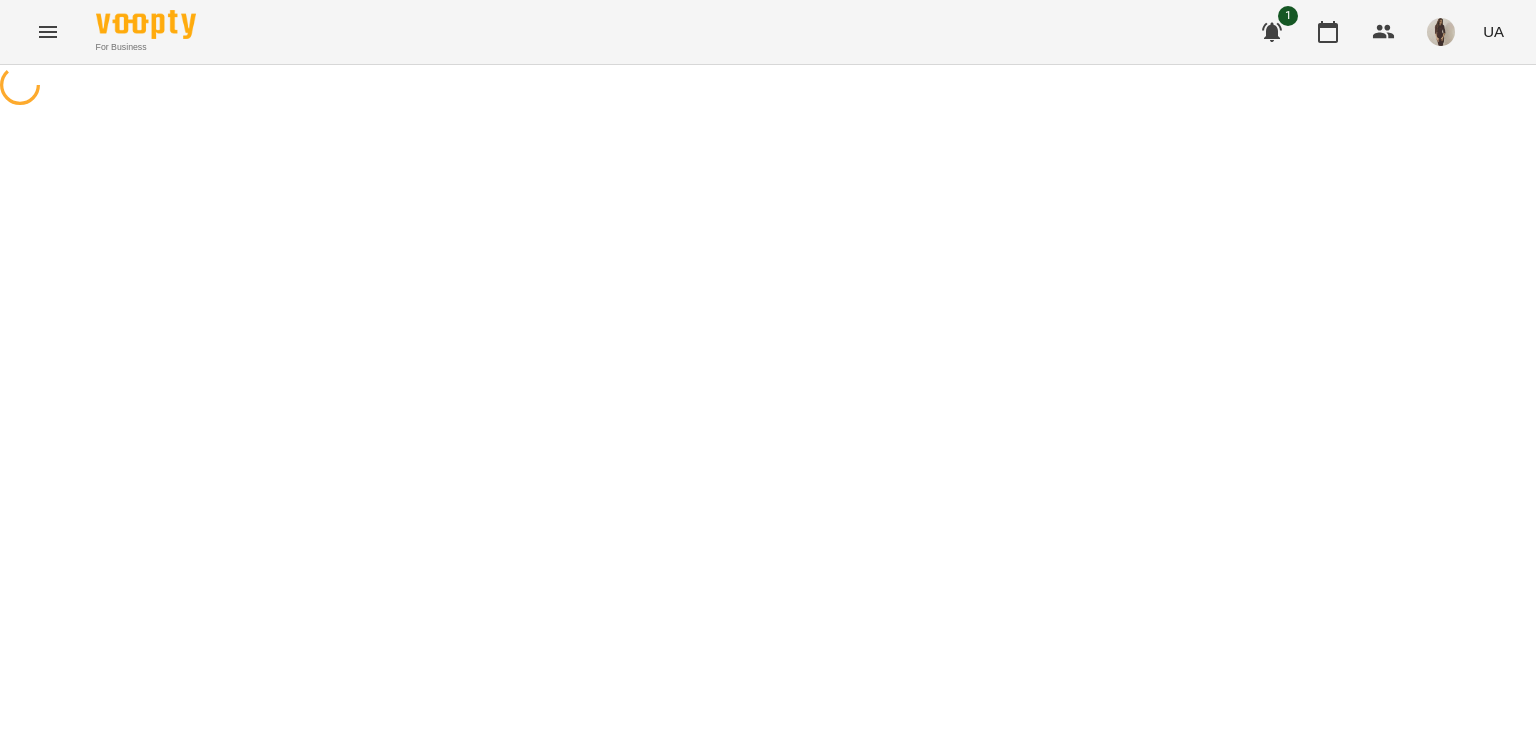 select on "**********" 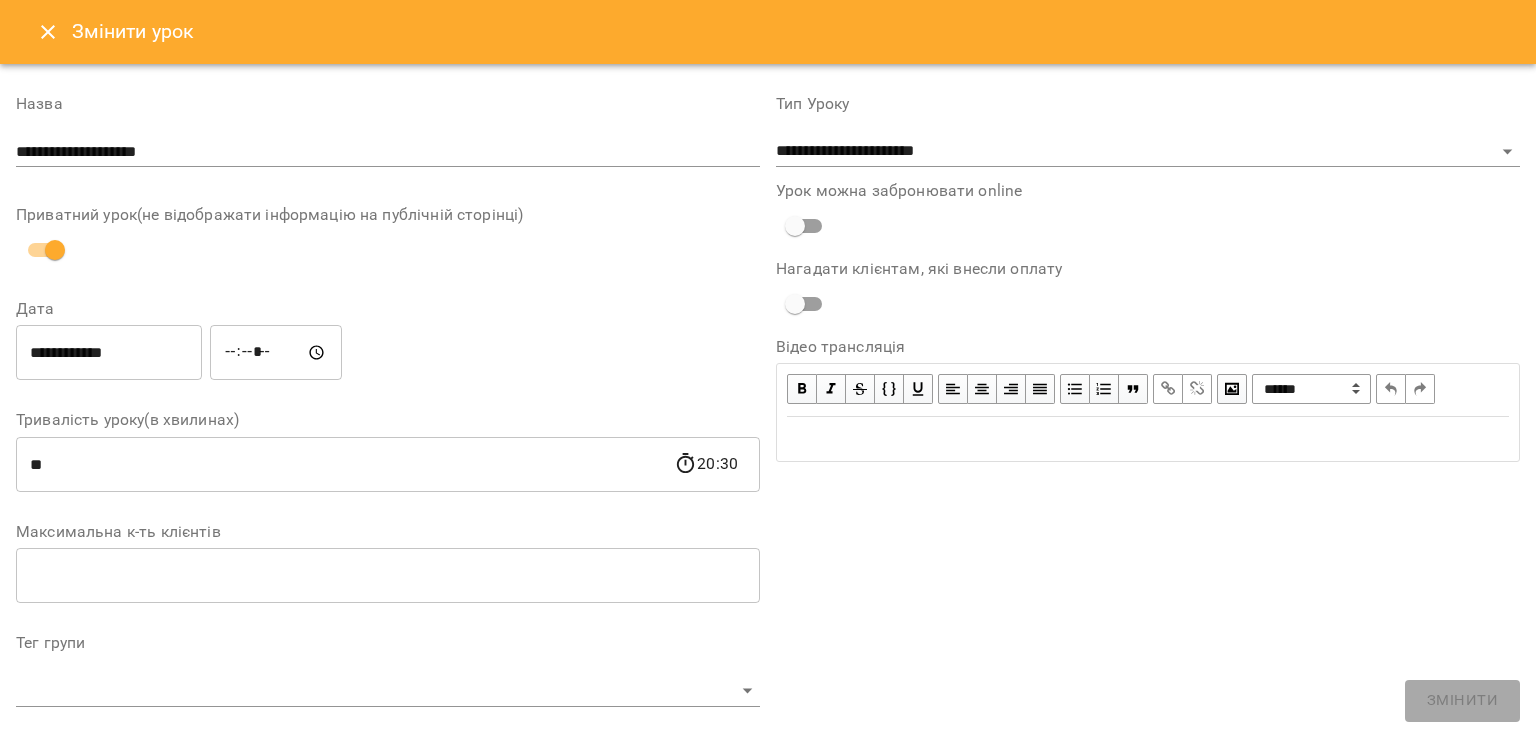 click on "**********" at bounding box center [109, 353] 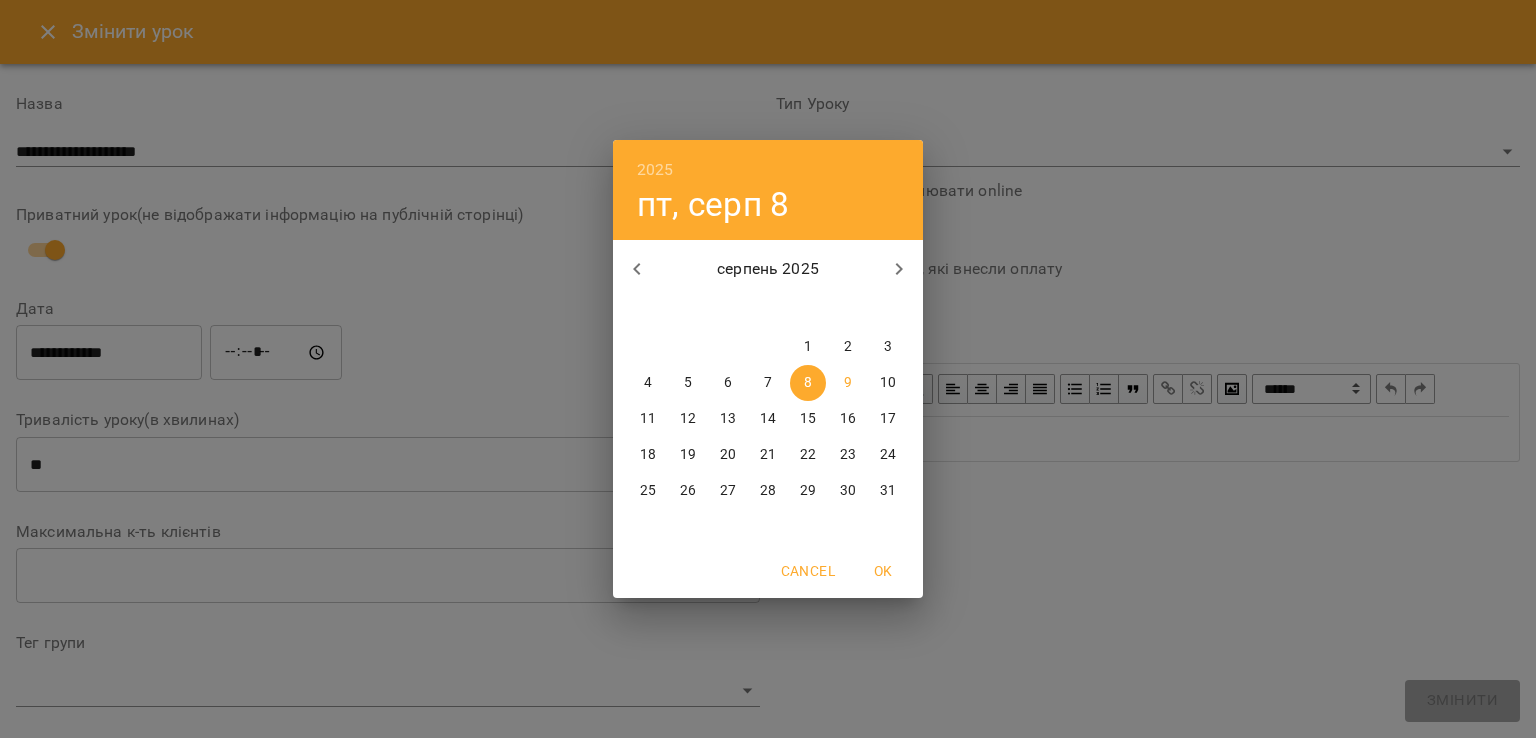 click on "10" at bounding box center [888, 383] 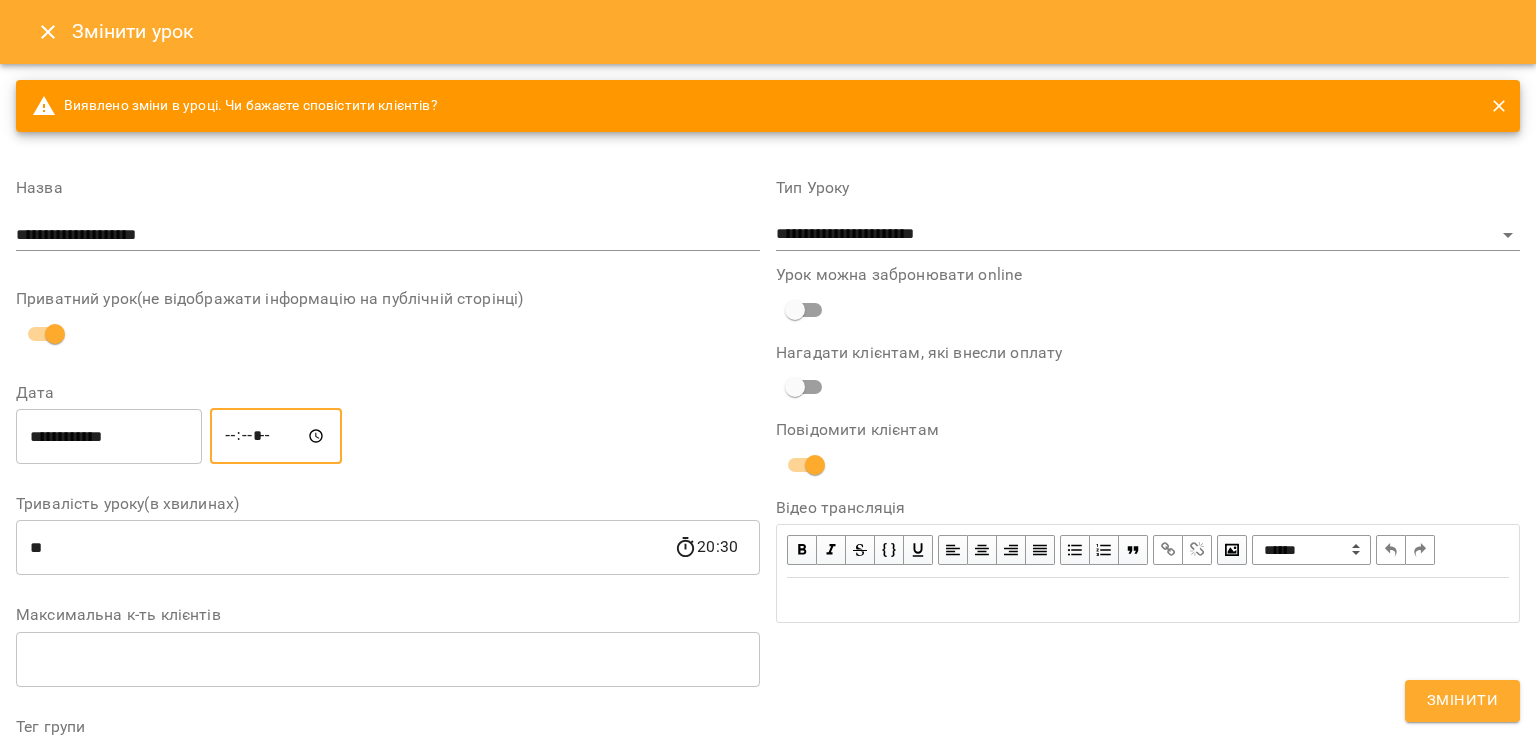 click on "*****" at bounding box center [276, 436] 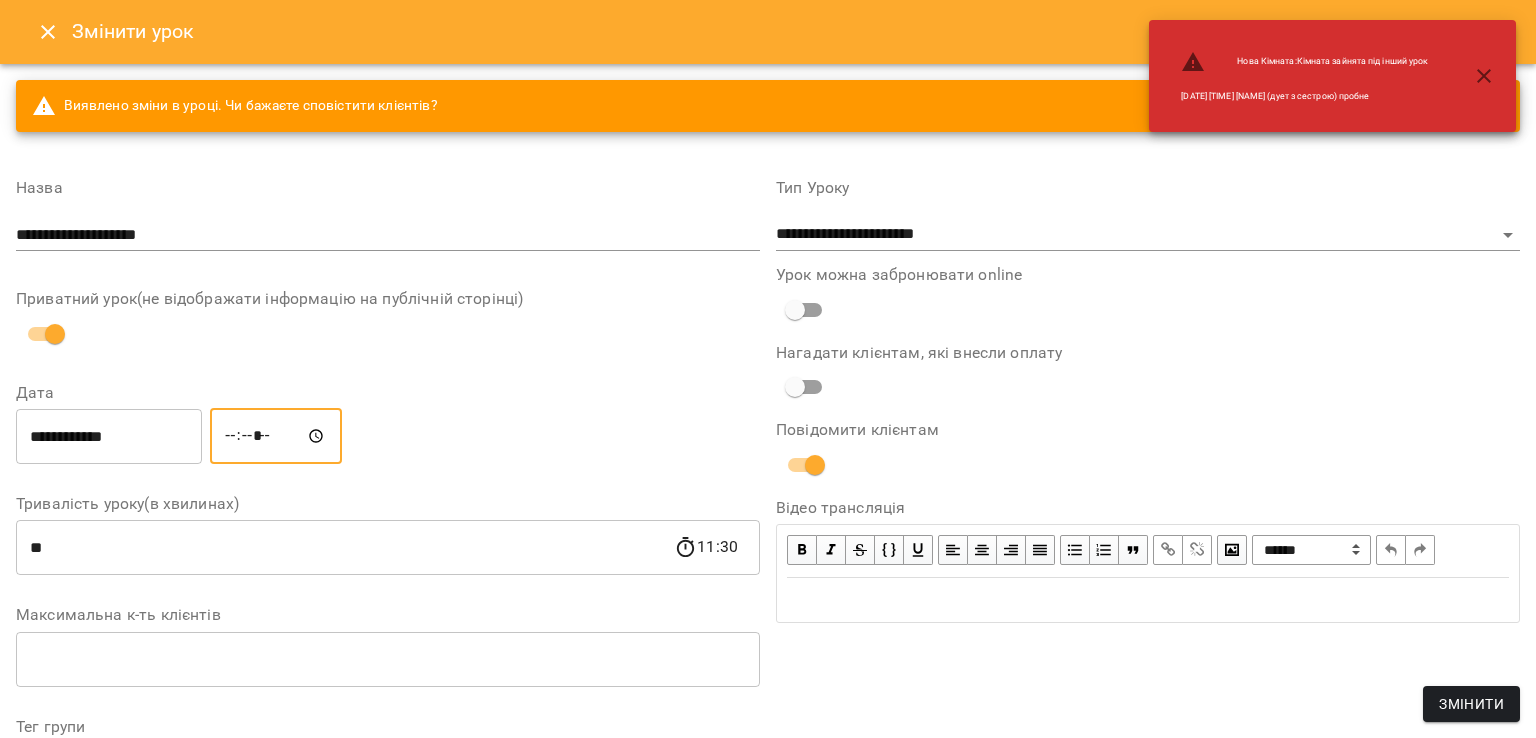 click on "*****" at bounding box center (276, 436) 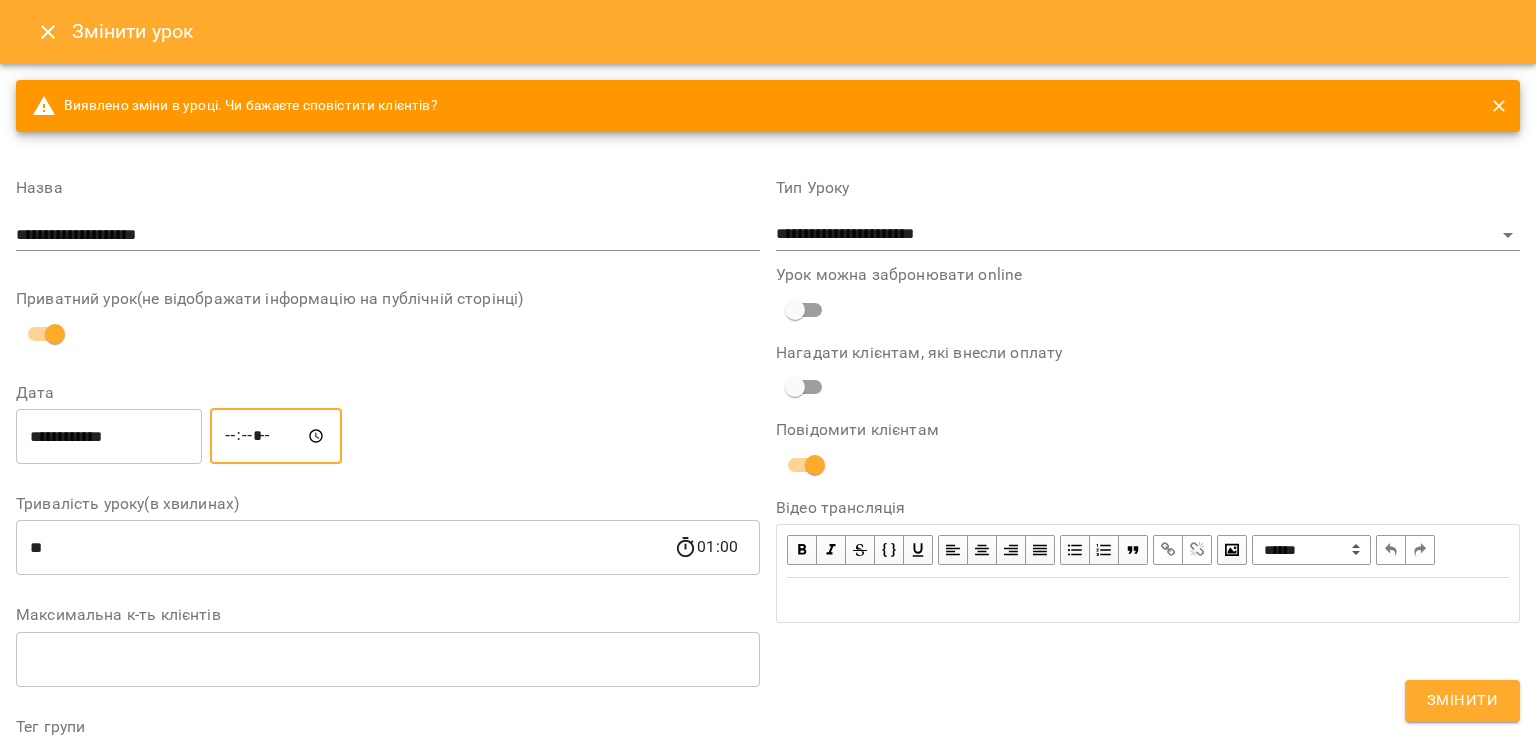 click on "*****" at bounding box center [276, 436] 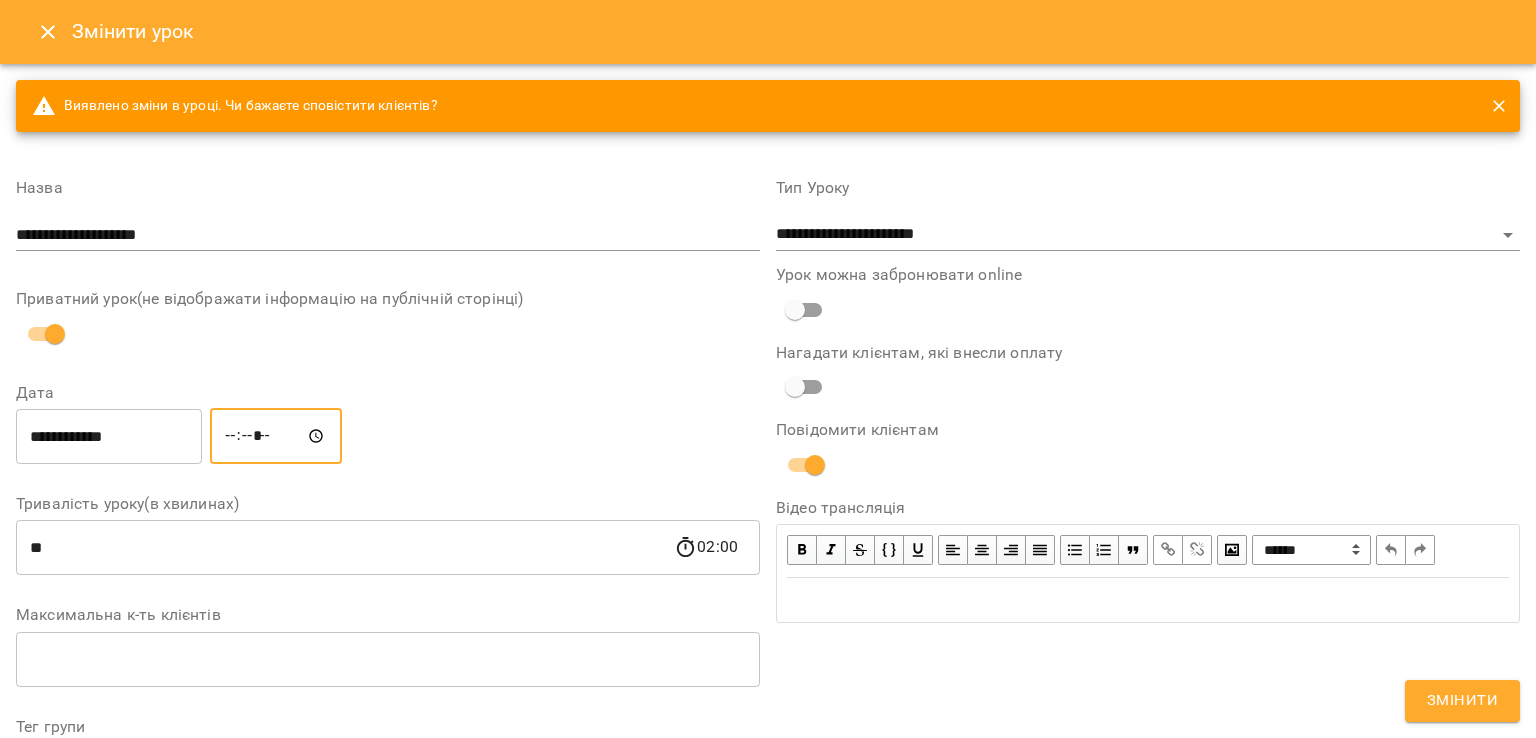 type on "*****" 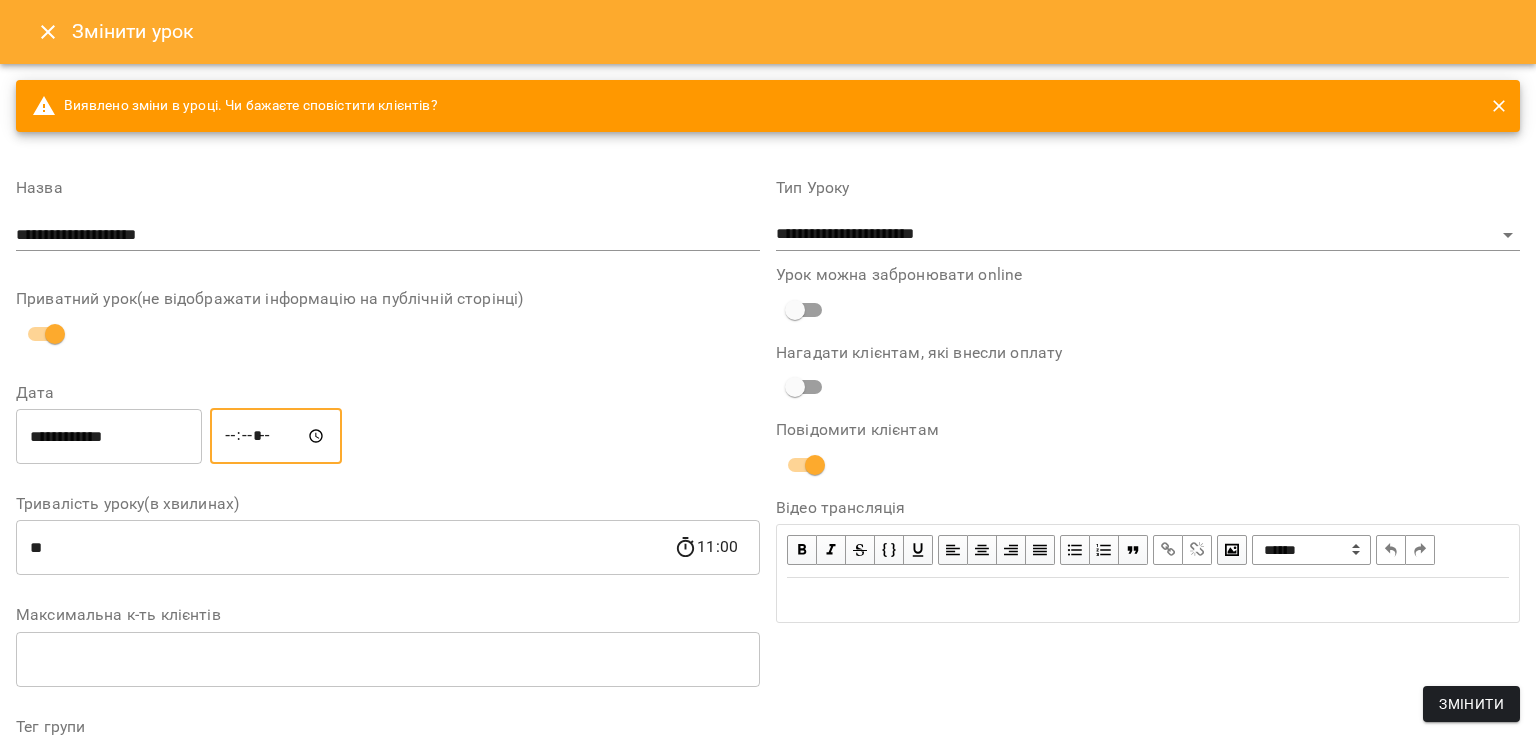click on "*****" at bounding box center (276, 436) 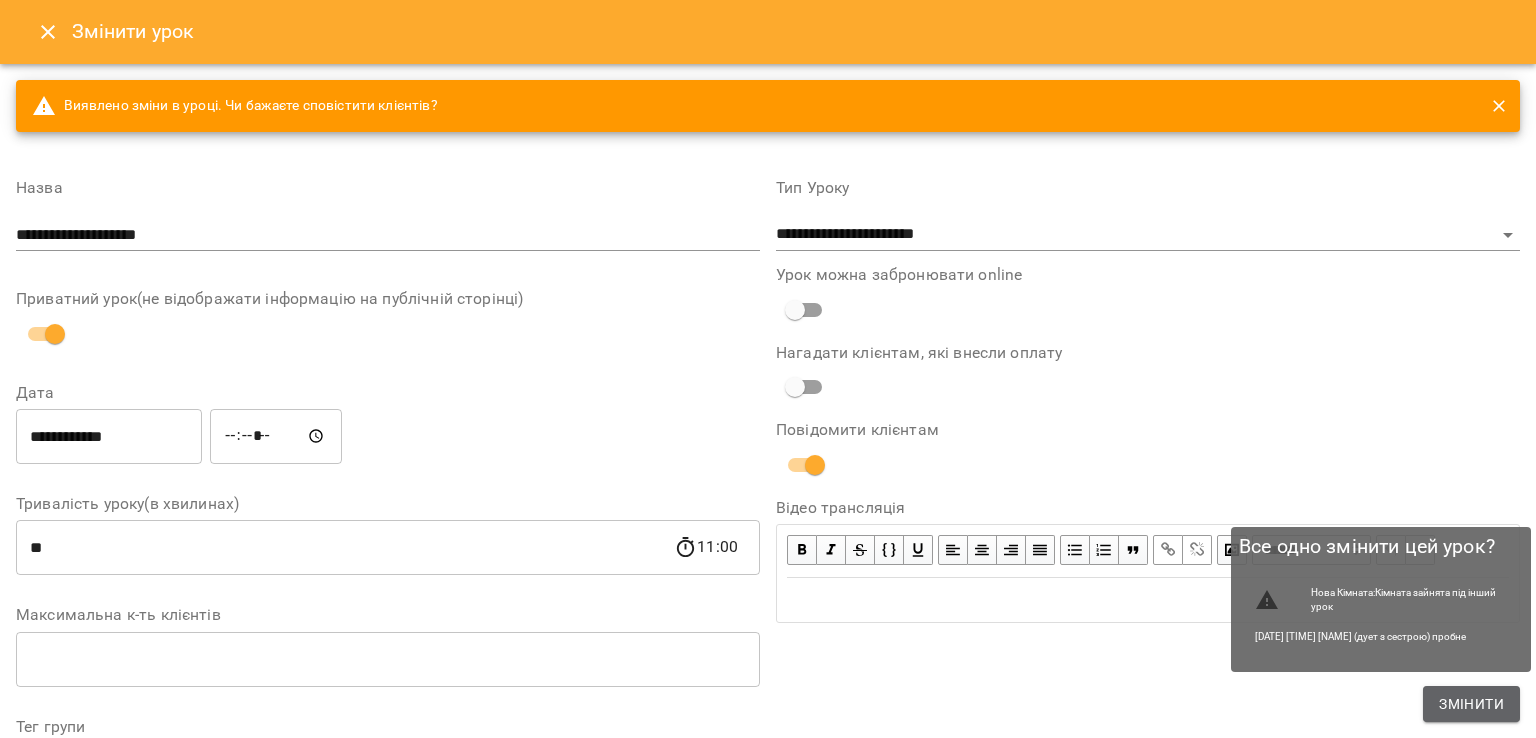 click on "Змінити" at bounding box center (1471, 704) 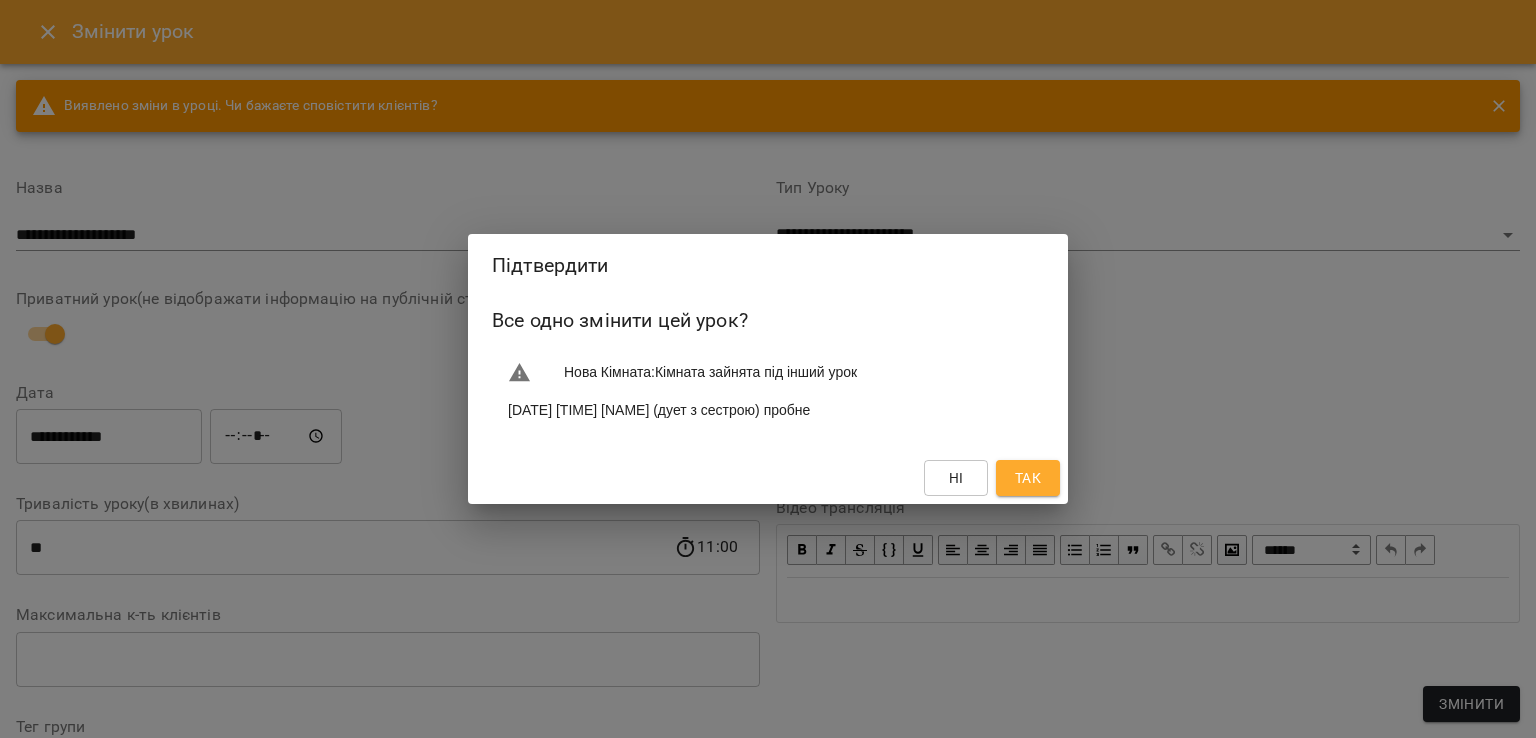 click on "Так" at bounding box center (1028, 478) 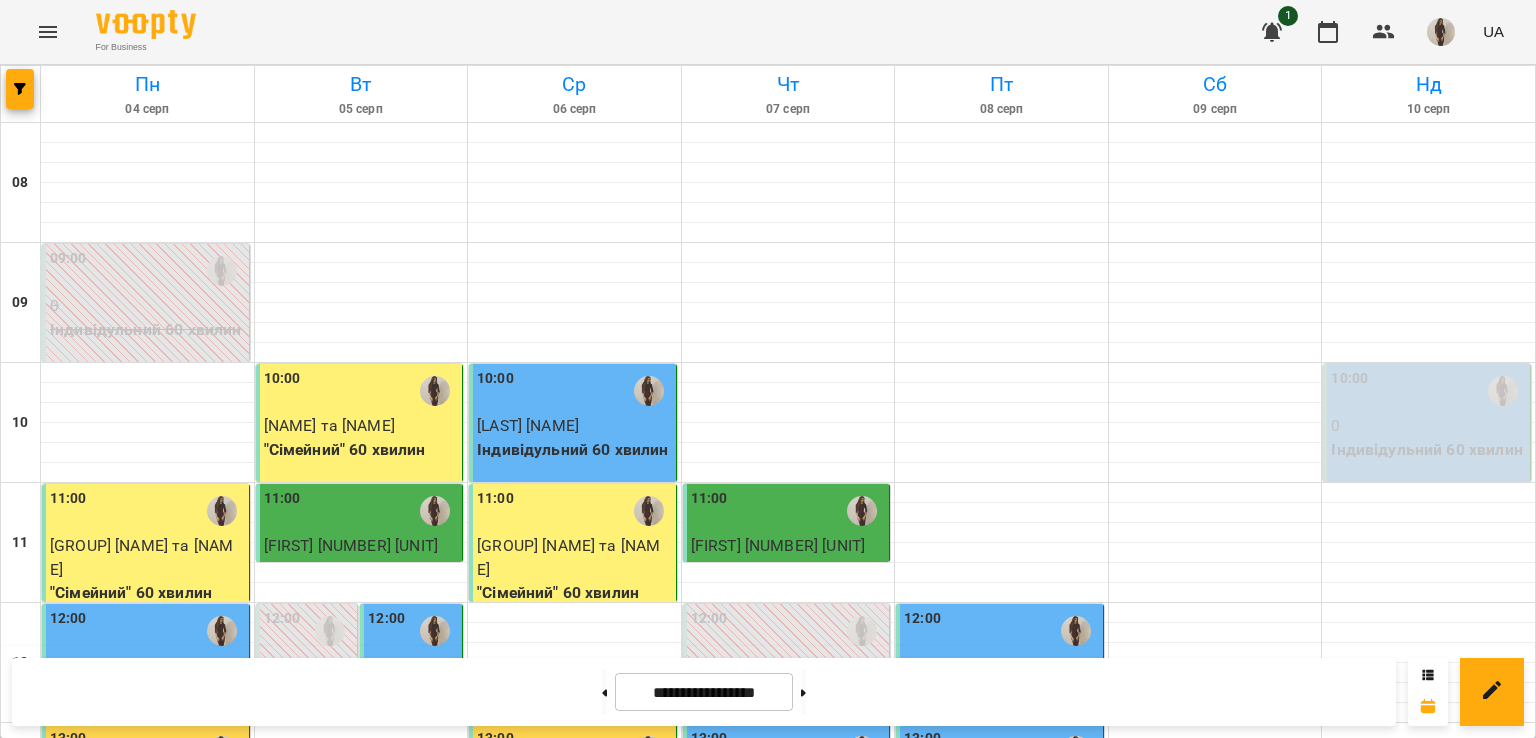 scroll, scrollTop: 627, scrollLeft: 0, axis: vertical 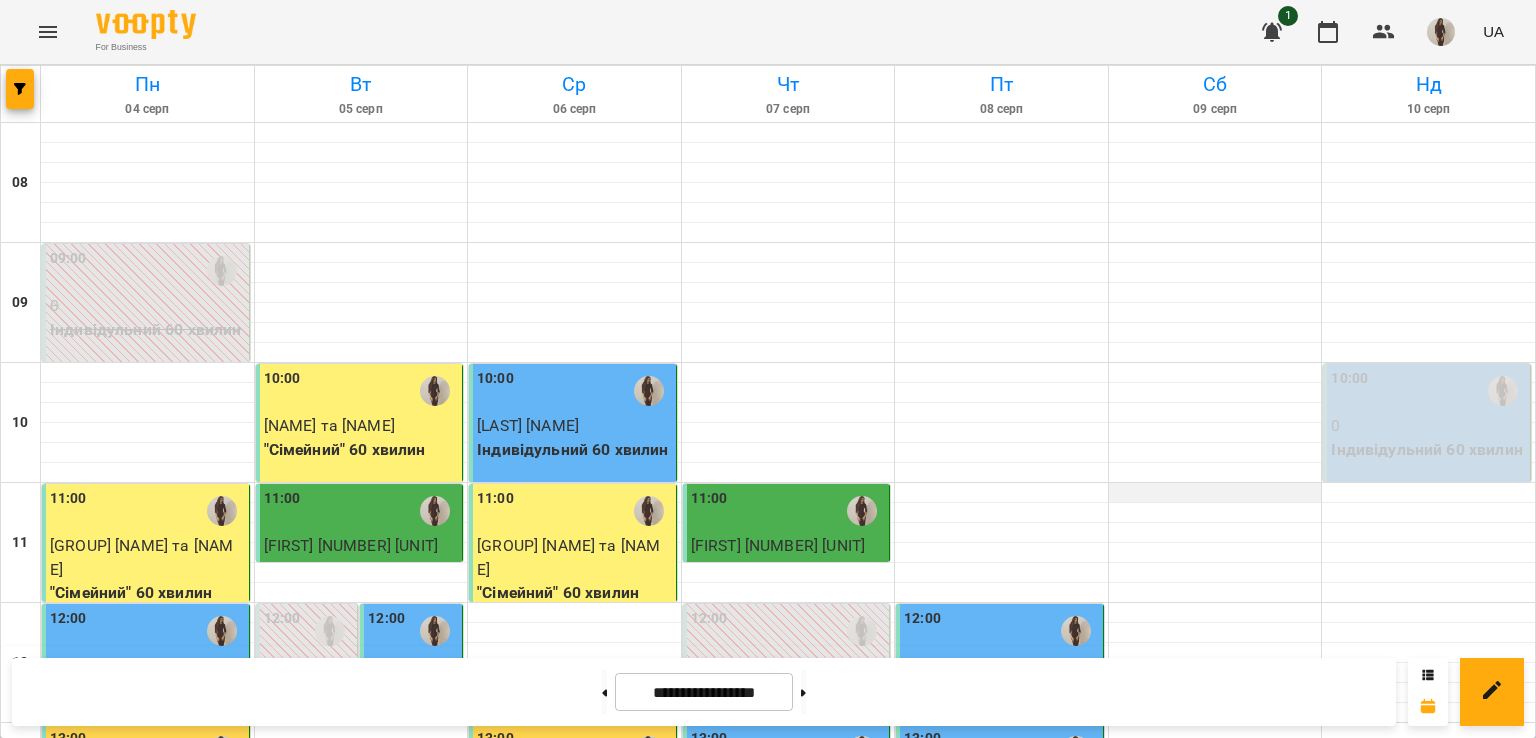 click at bounding box center (1215, 493) 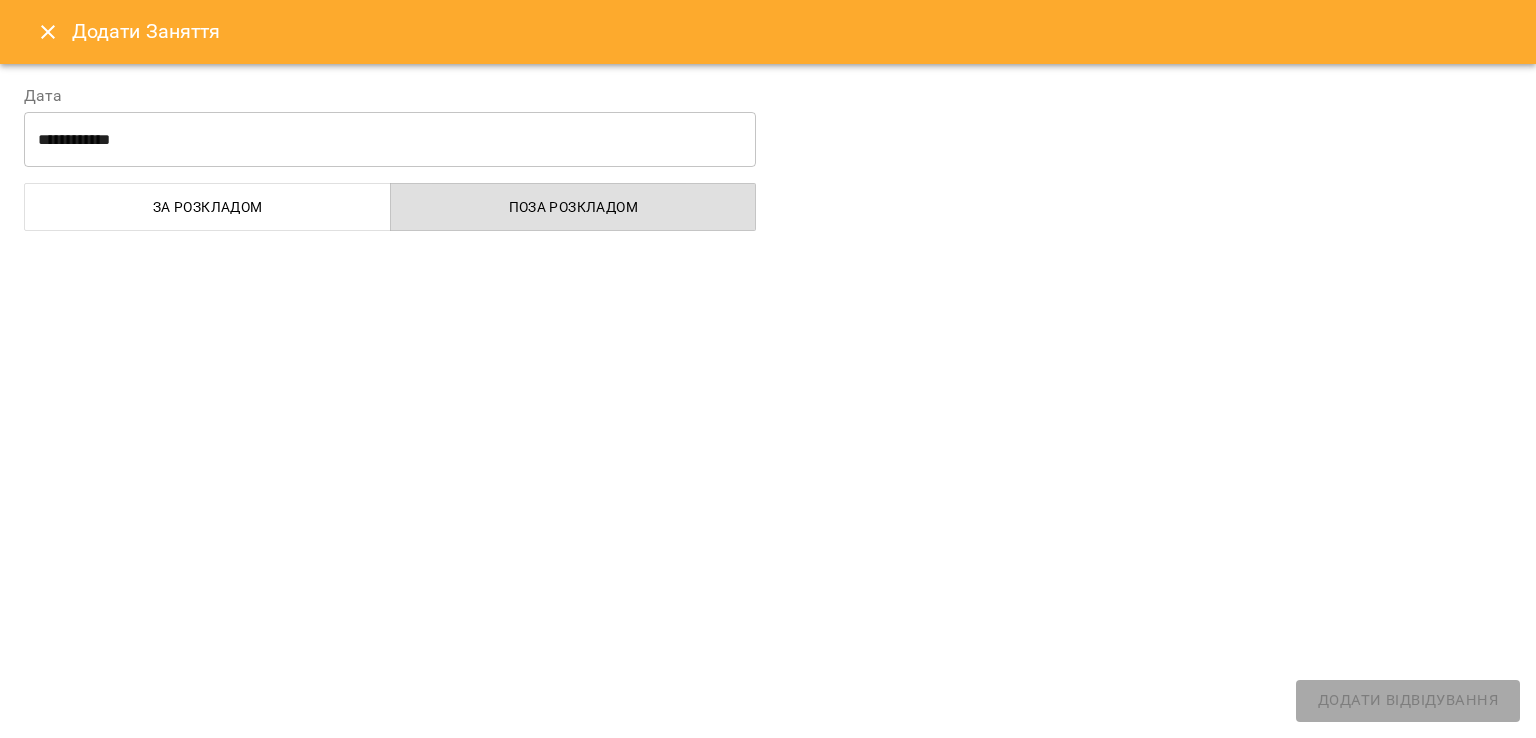 select on "**********" 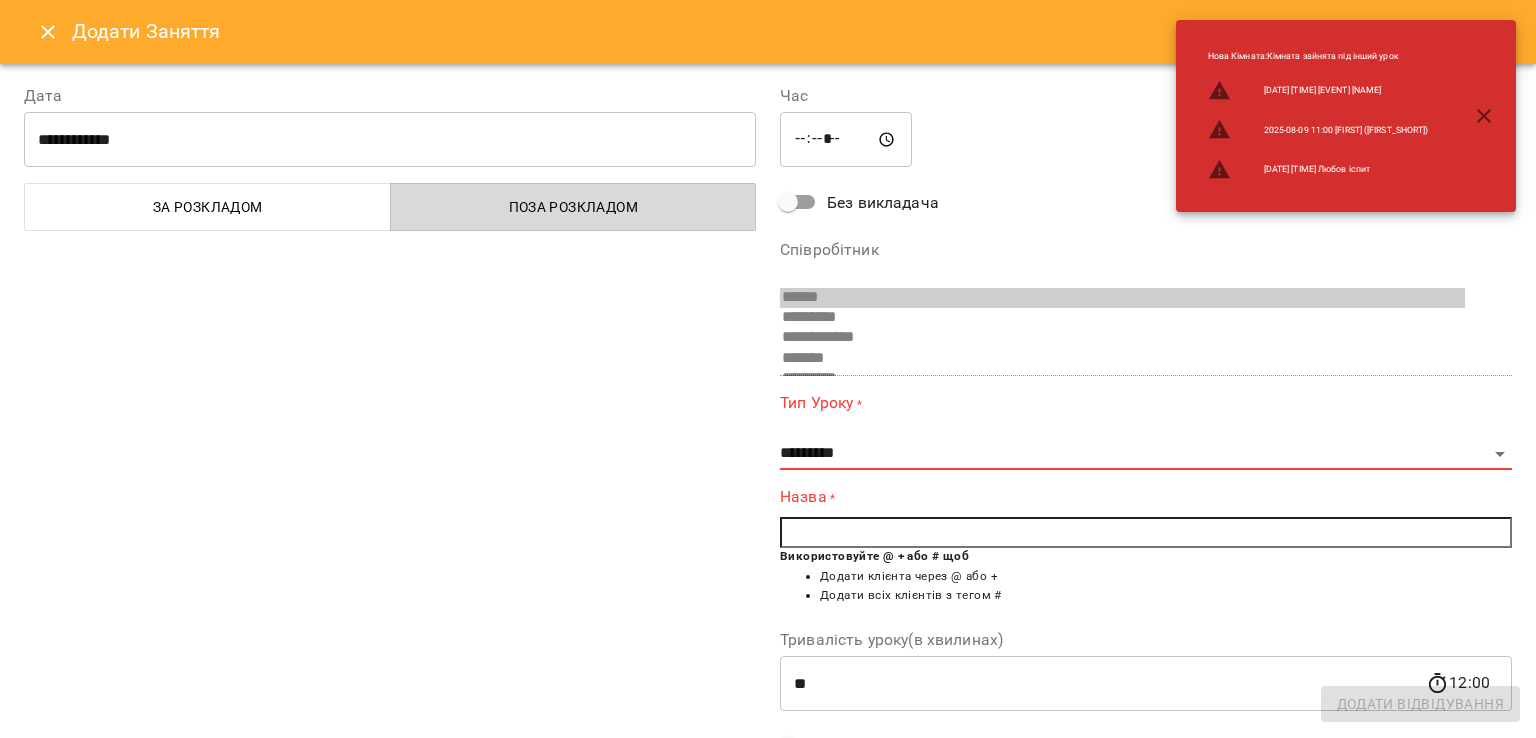 scroll, scrollTop: 73, scrollLeft: 0, axis: vertical 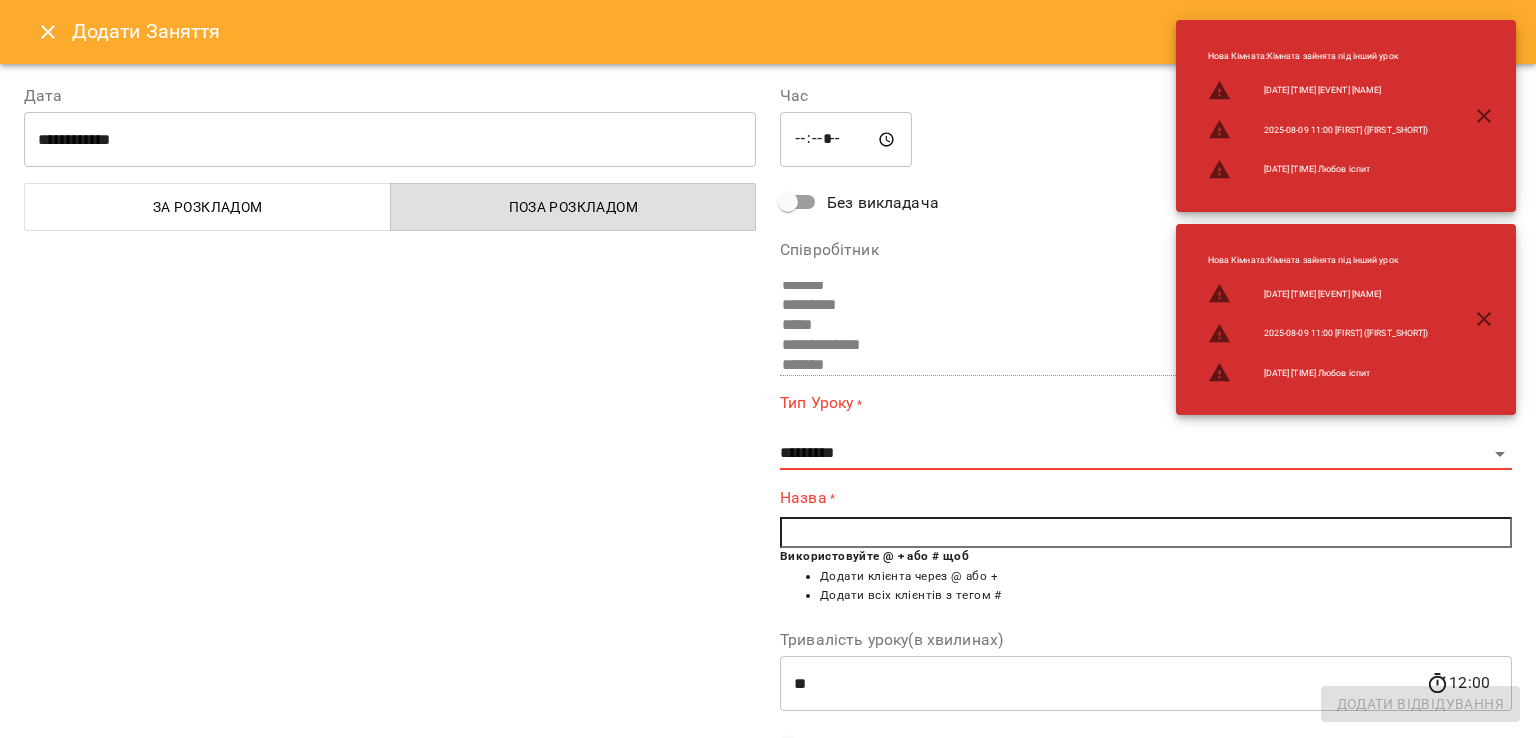 click at bounding box center (1484, 116) 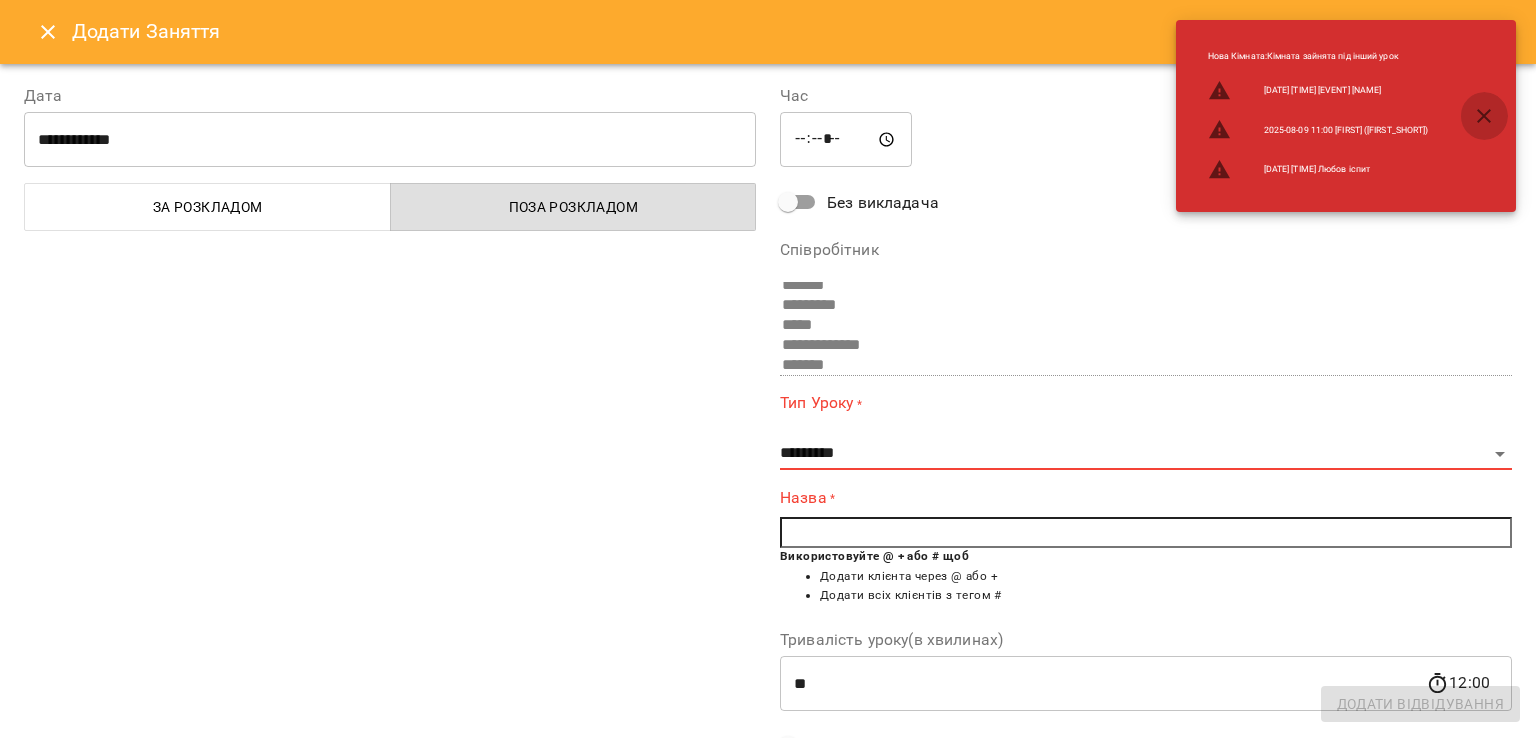 click 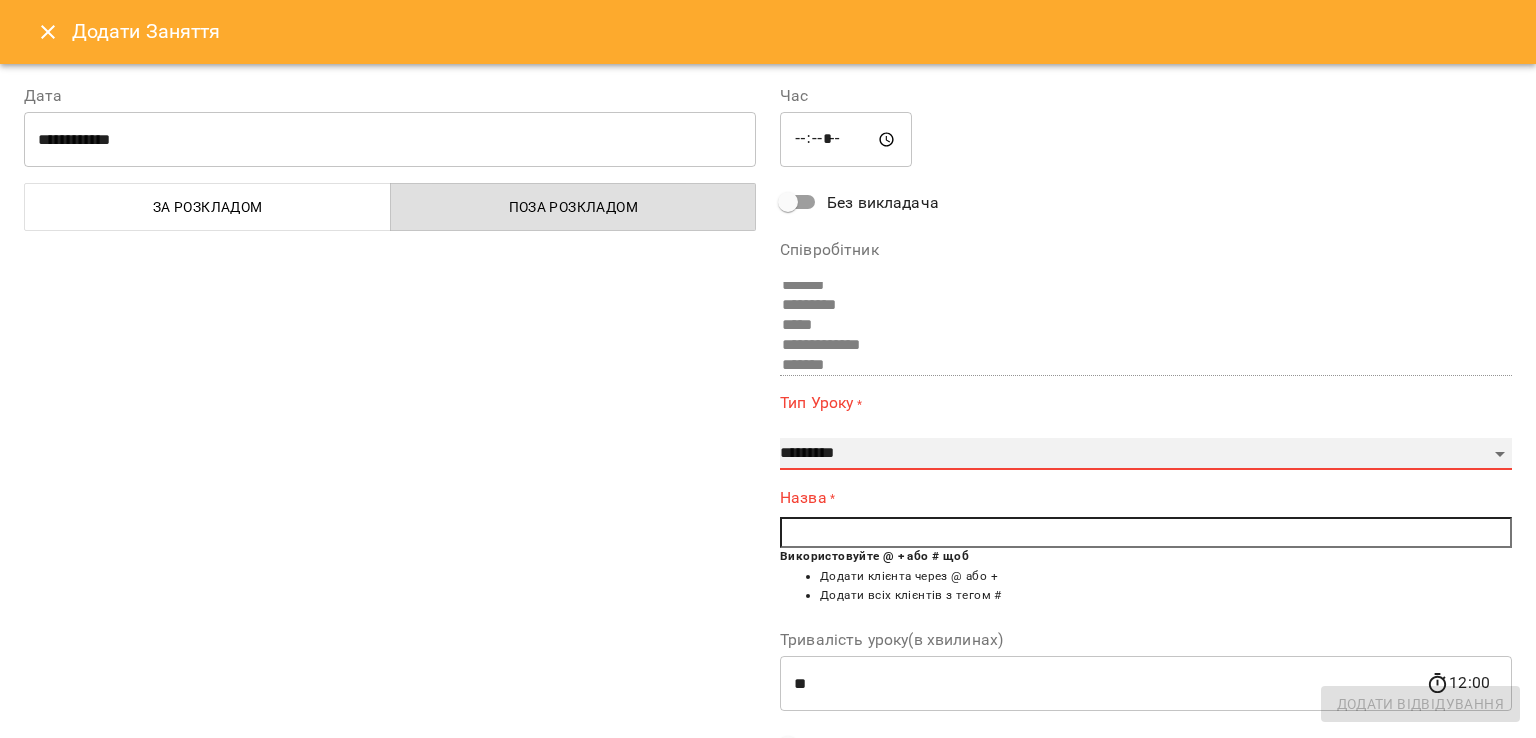 click on "**********" at bounding box center (1146, 454) 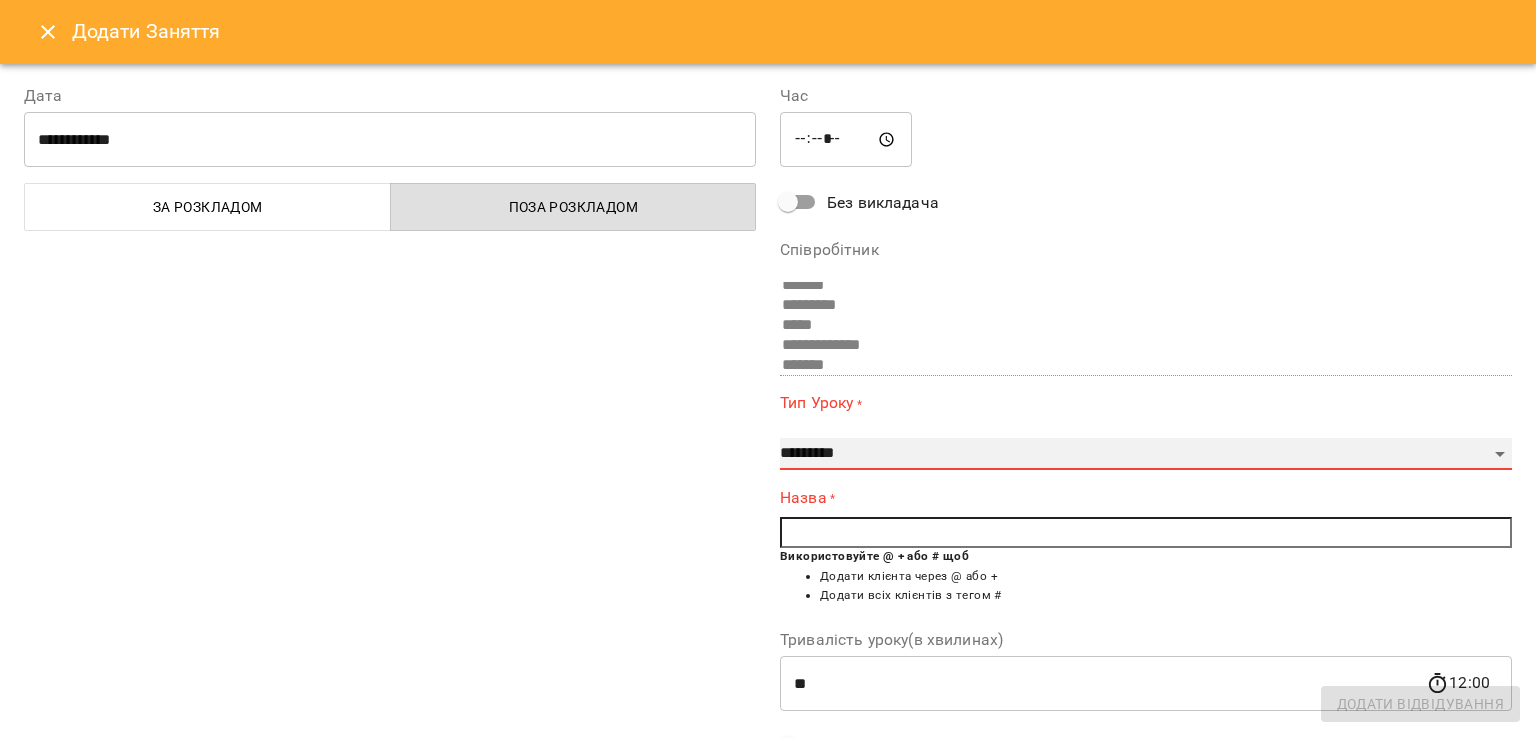 select on "**********" 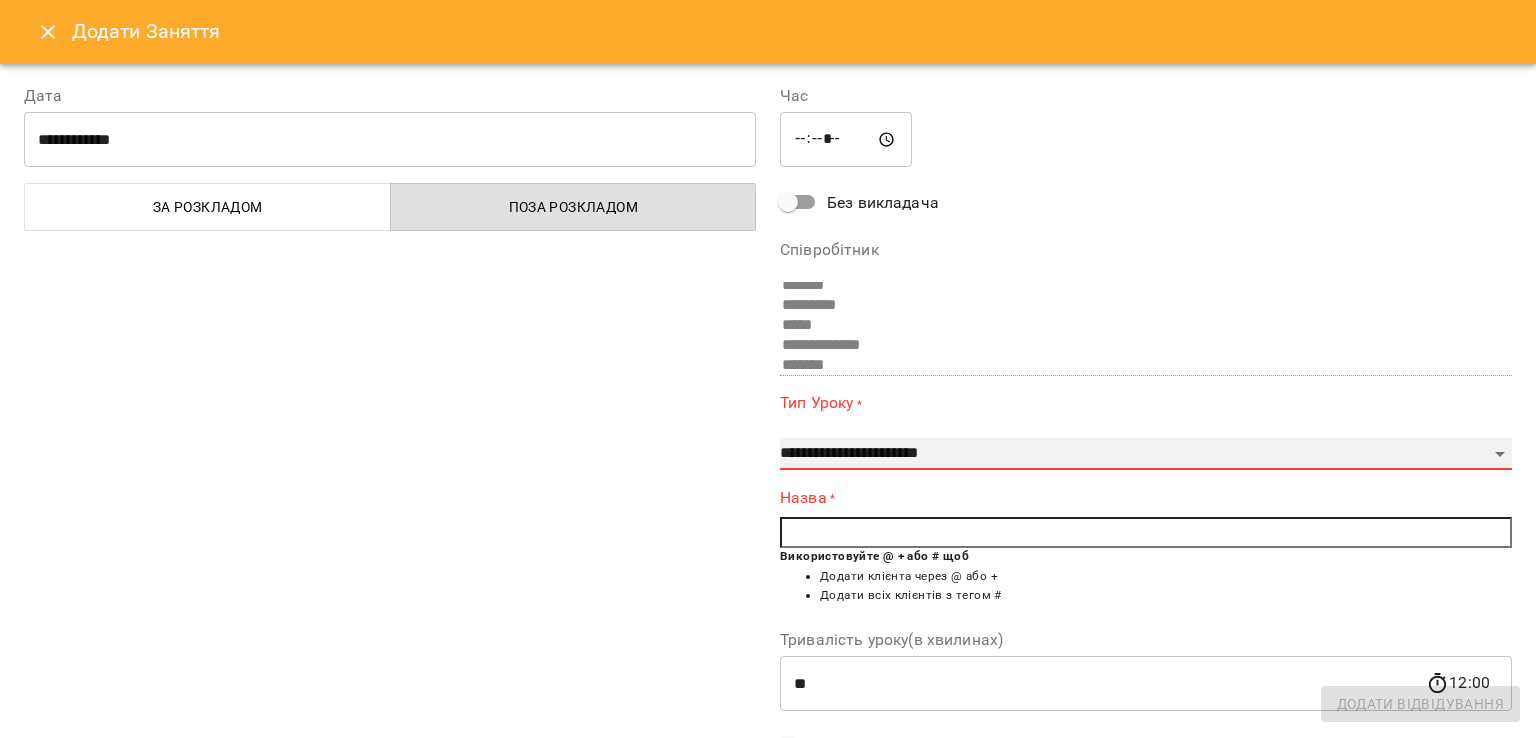 click on "**********" at bounding box center [1146, 454] 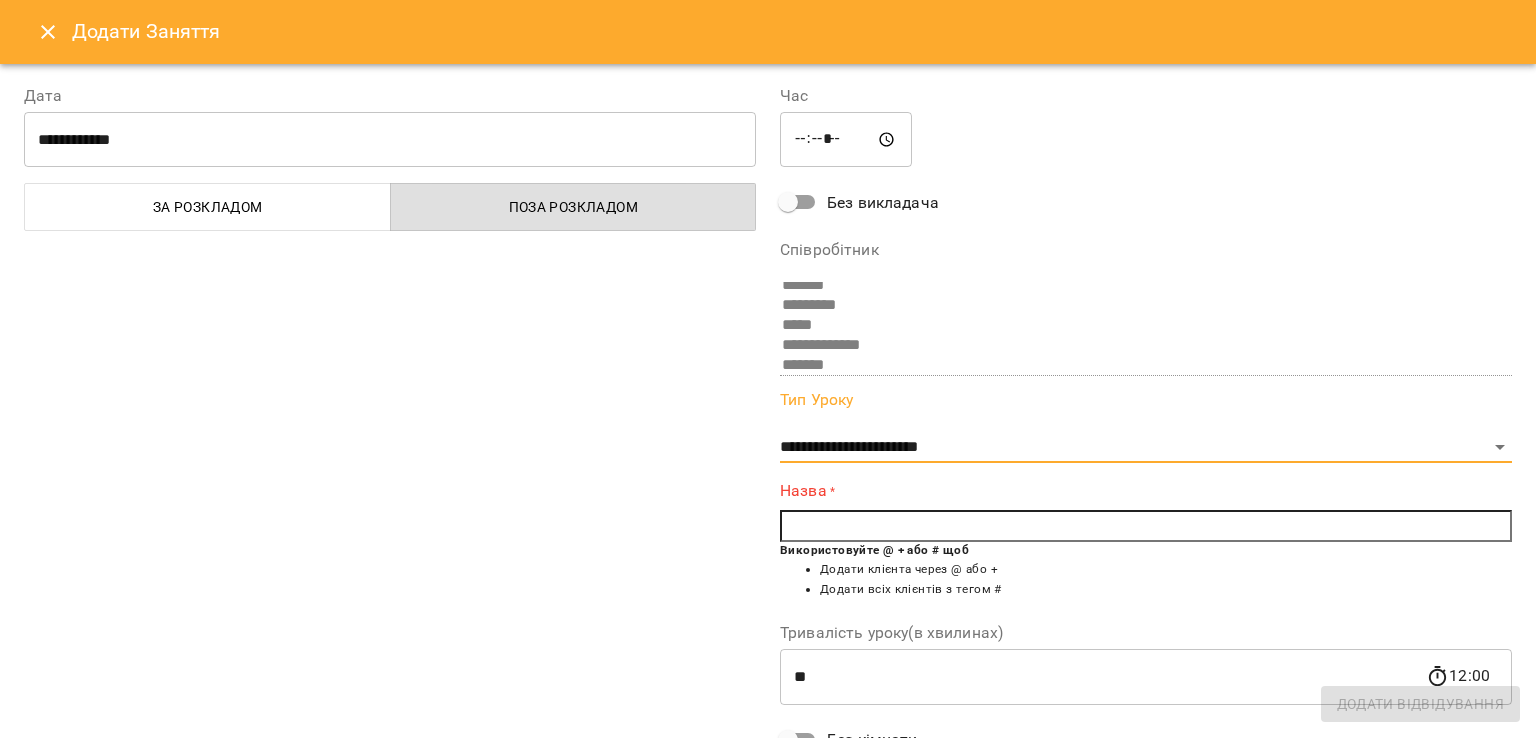 click at bounding box center (1146, 526) 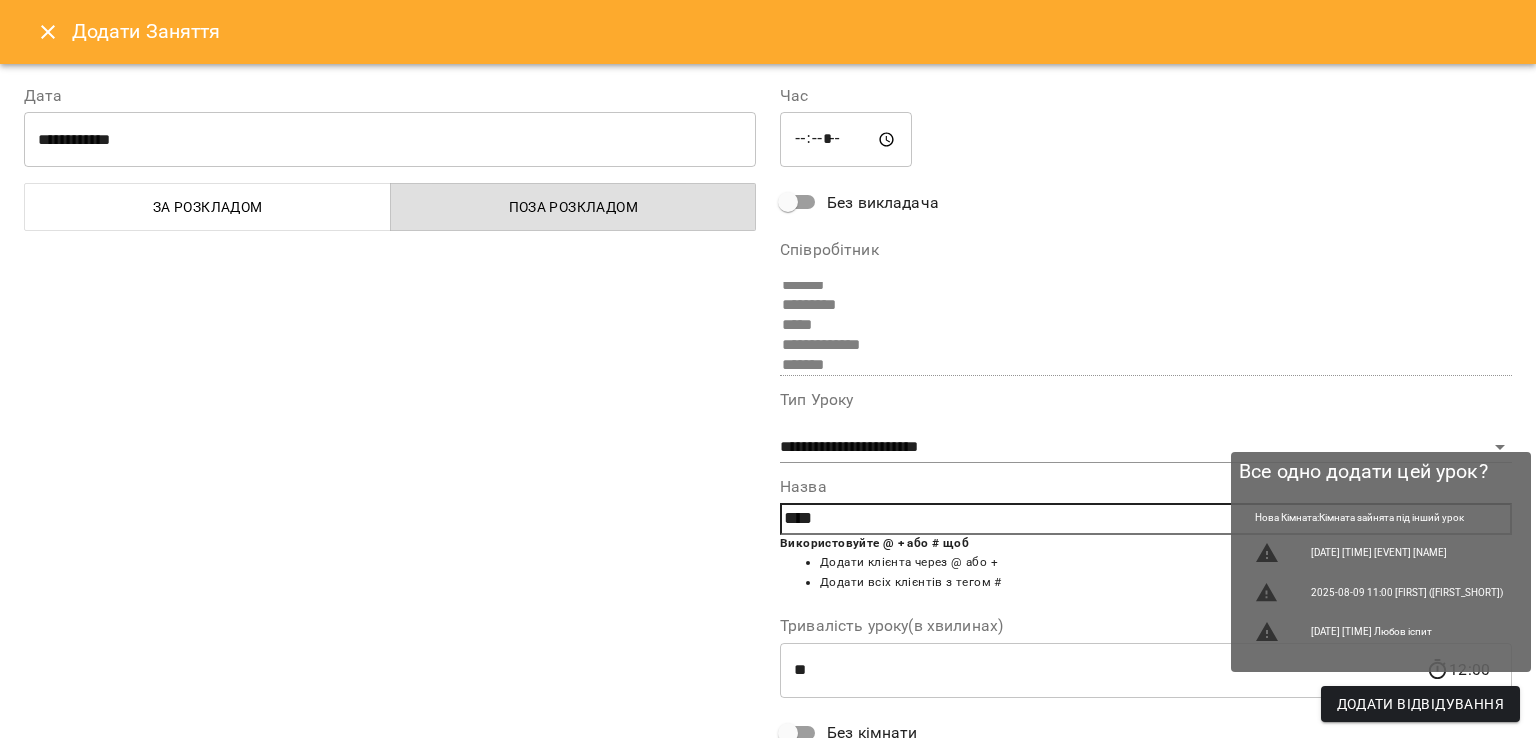 type on "****" 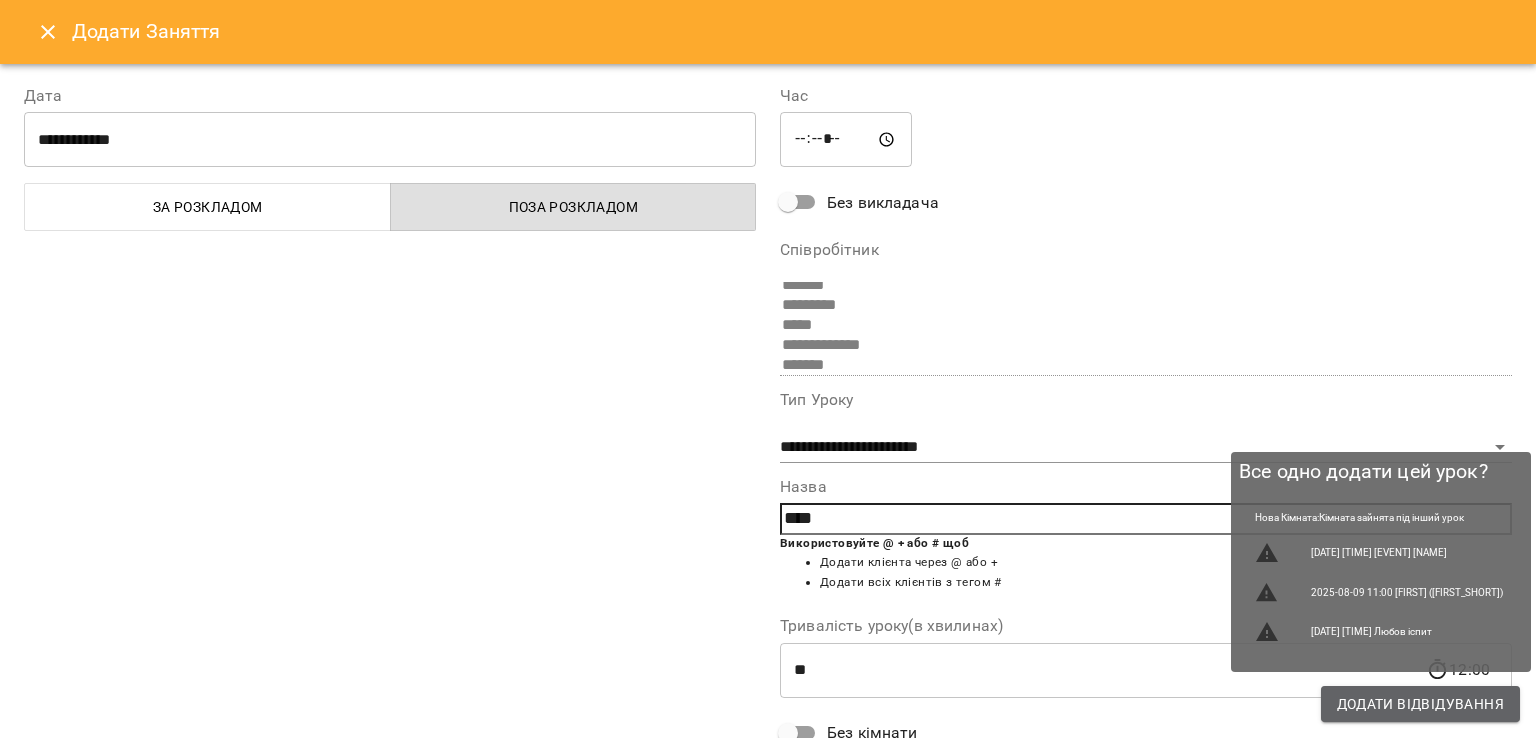 click on "Додати Відвідування" at bounding box center (1420, 704) 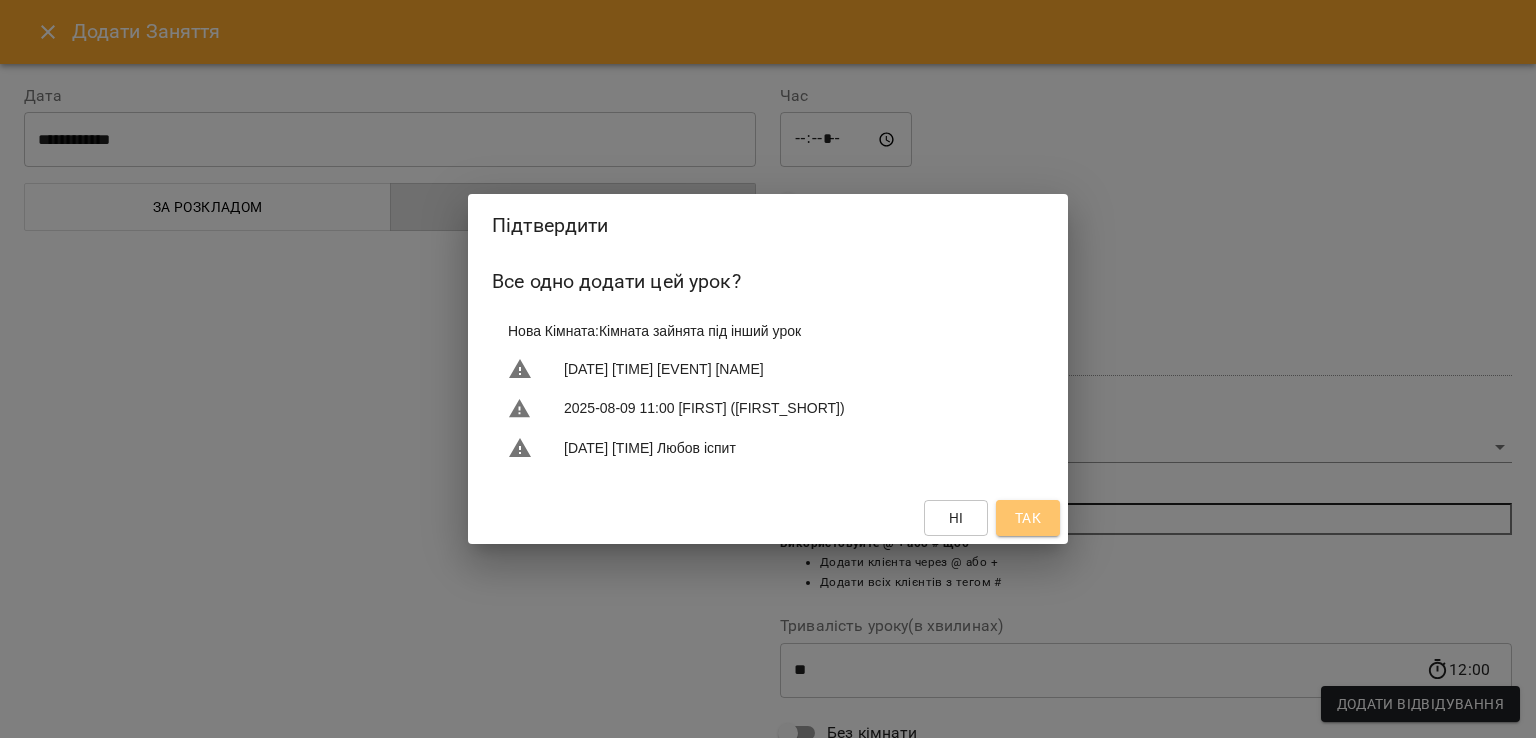 click on "Так" at bounding box center (1028, 518) 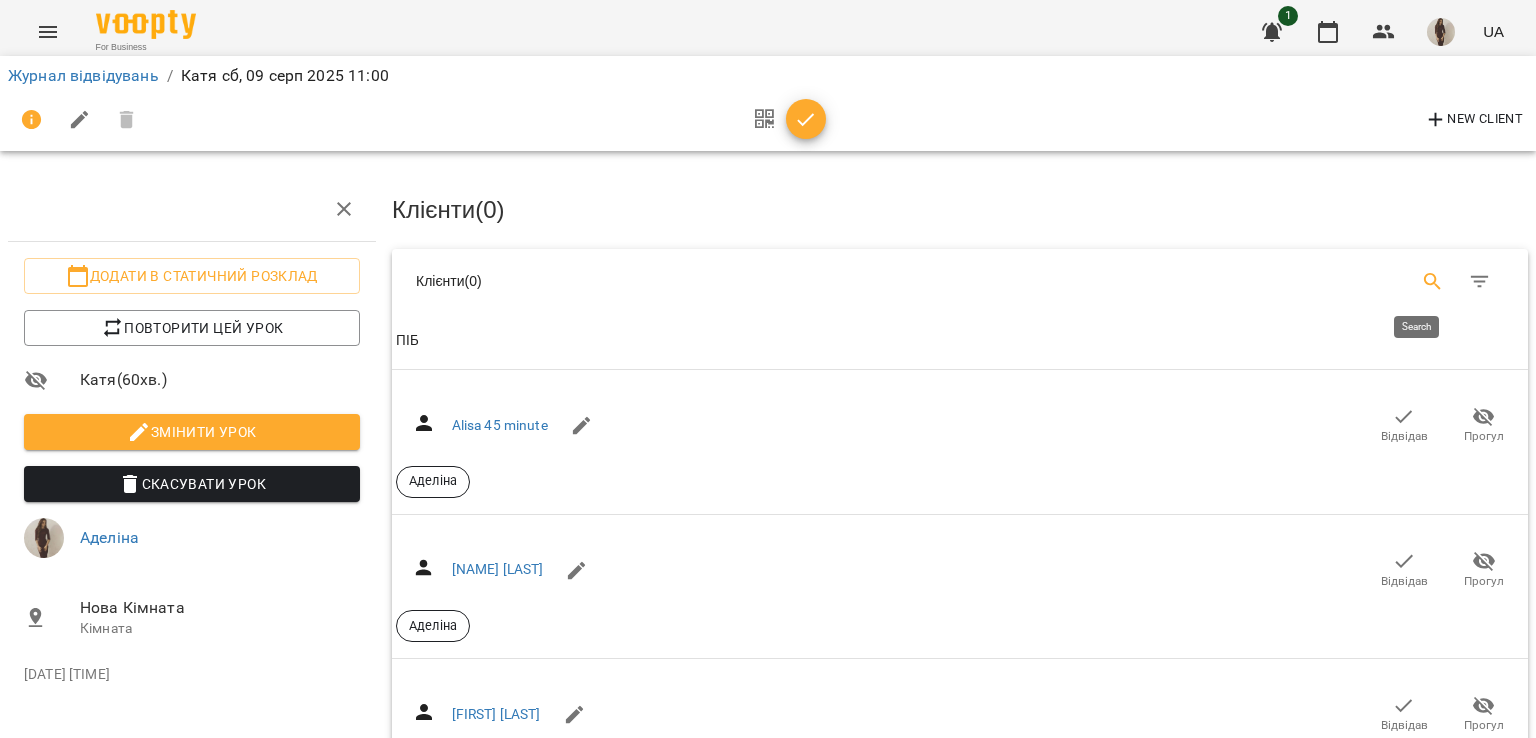 click 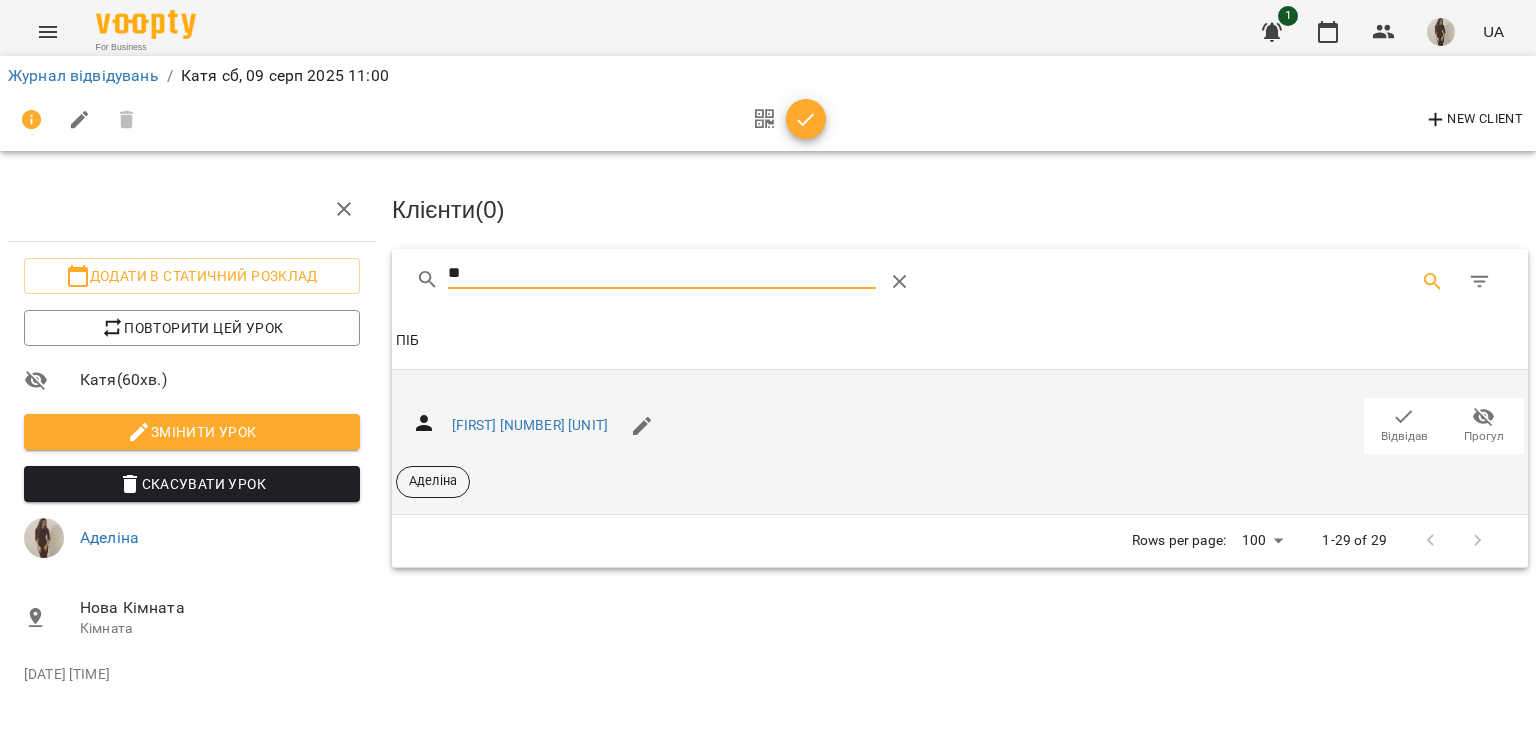 type on "*" 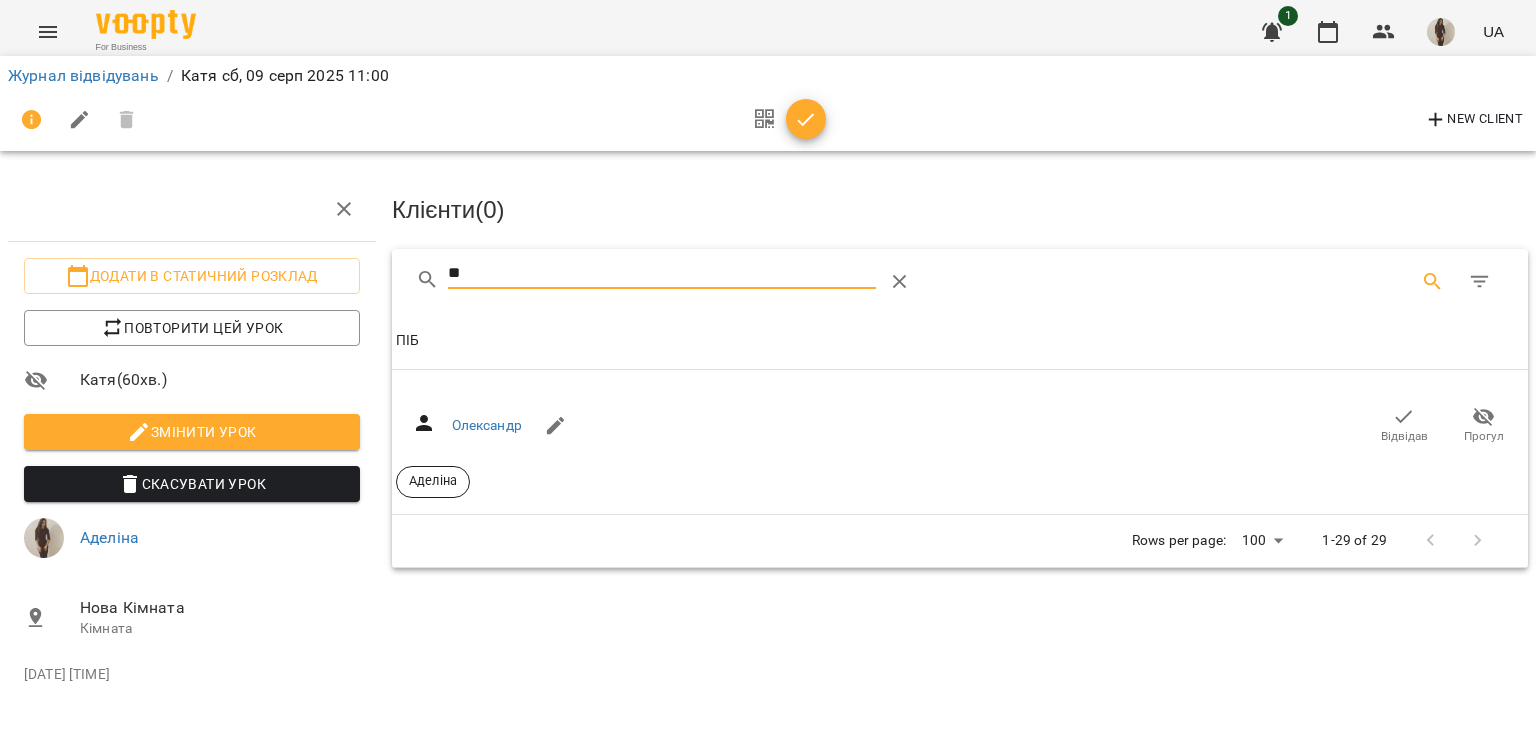 type on "*" 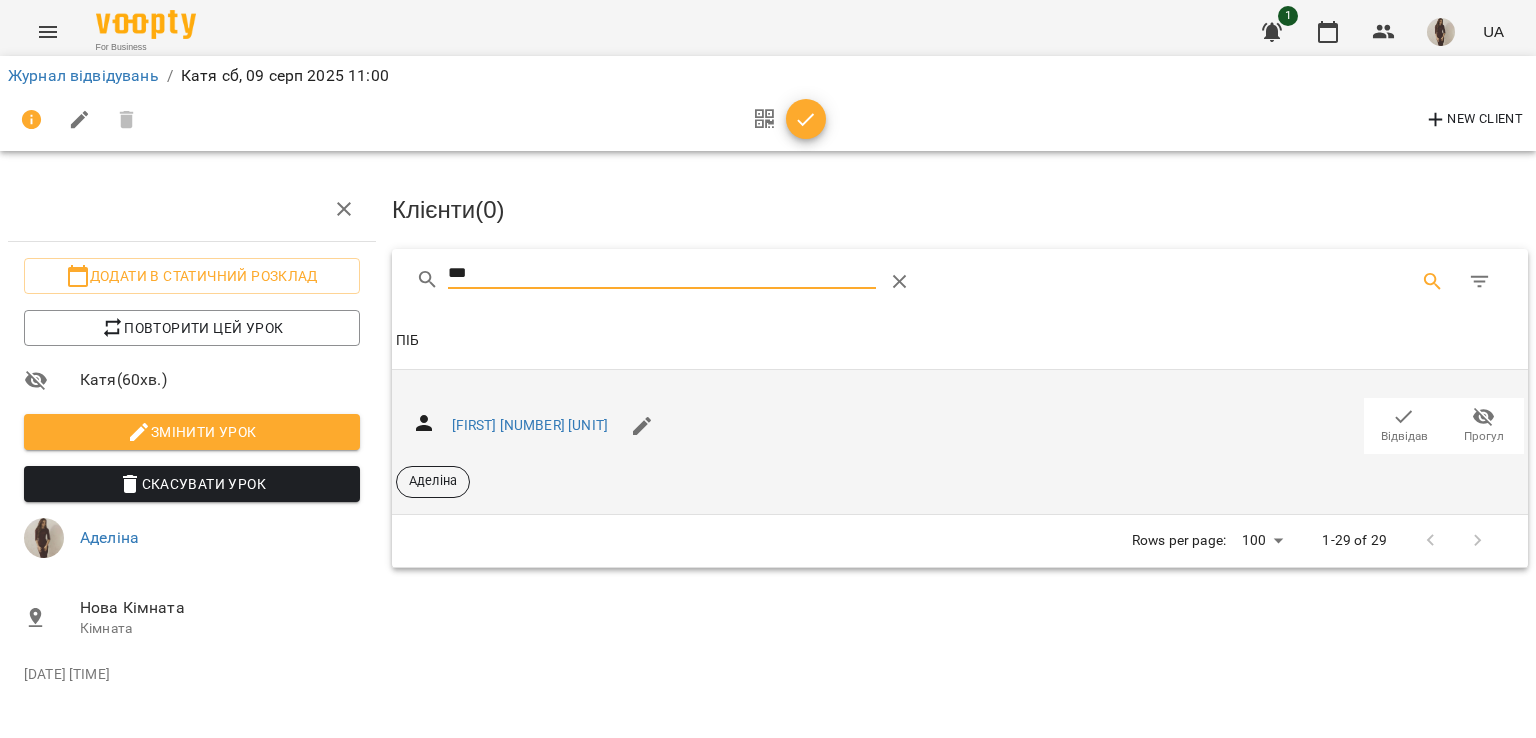 type on "***" 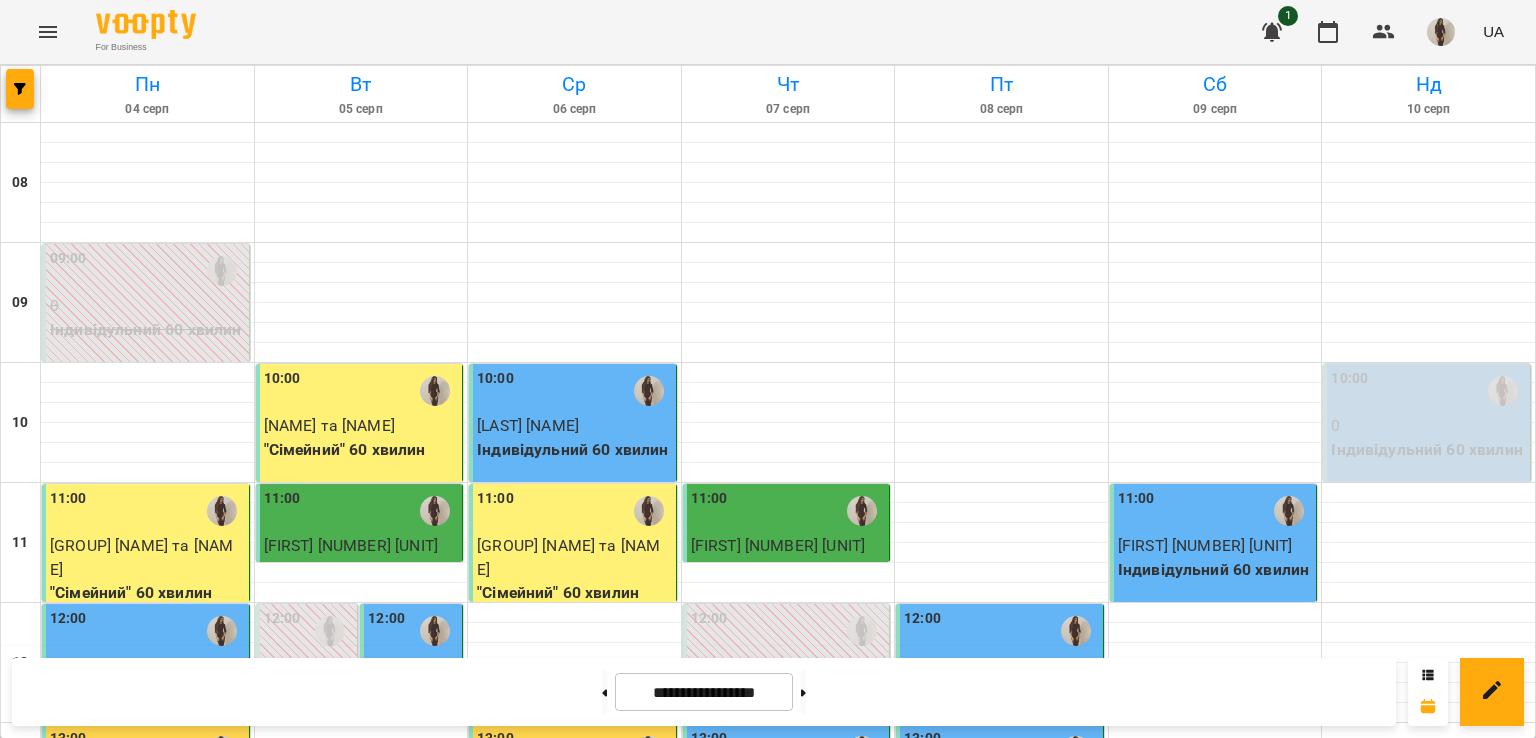 scroll, scrollTop: 316, scrollLeft: 0, axis: vertical 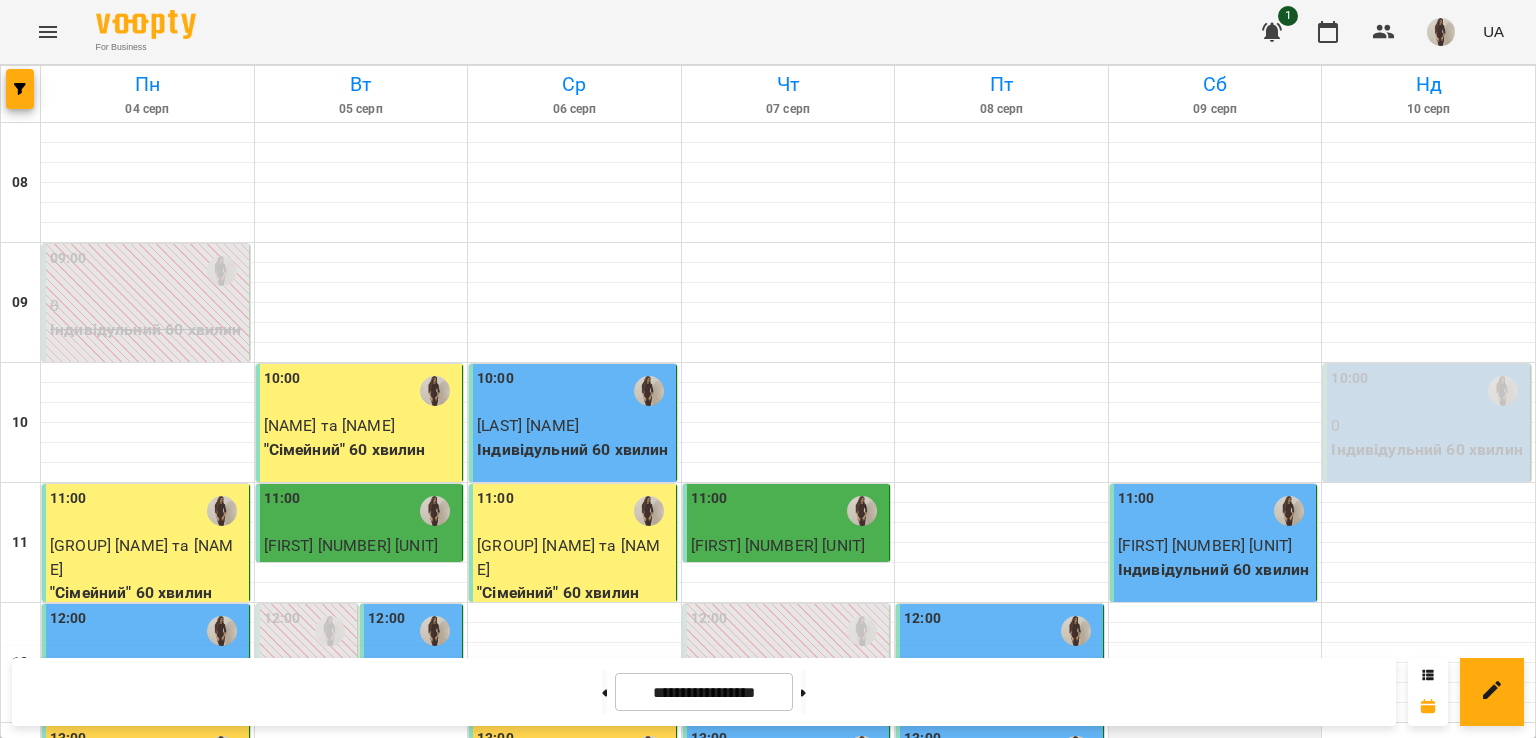 click at bounding box center (1215, 733) 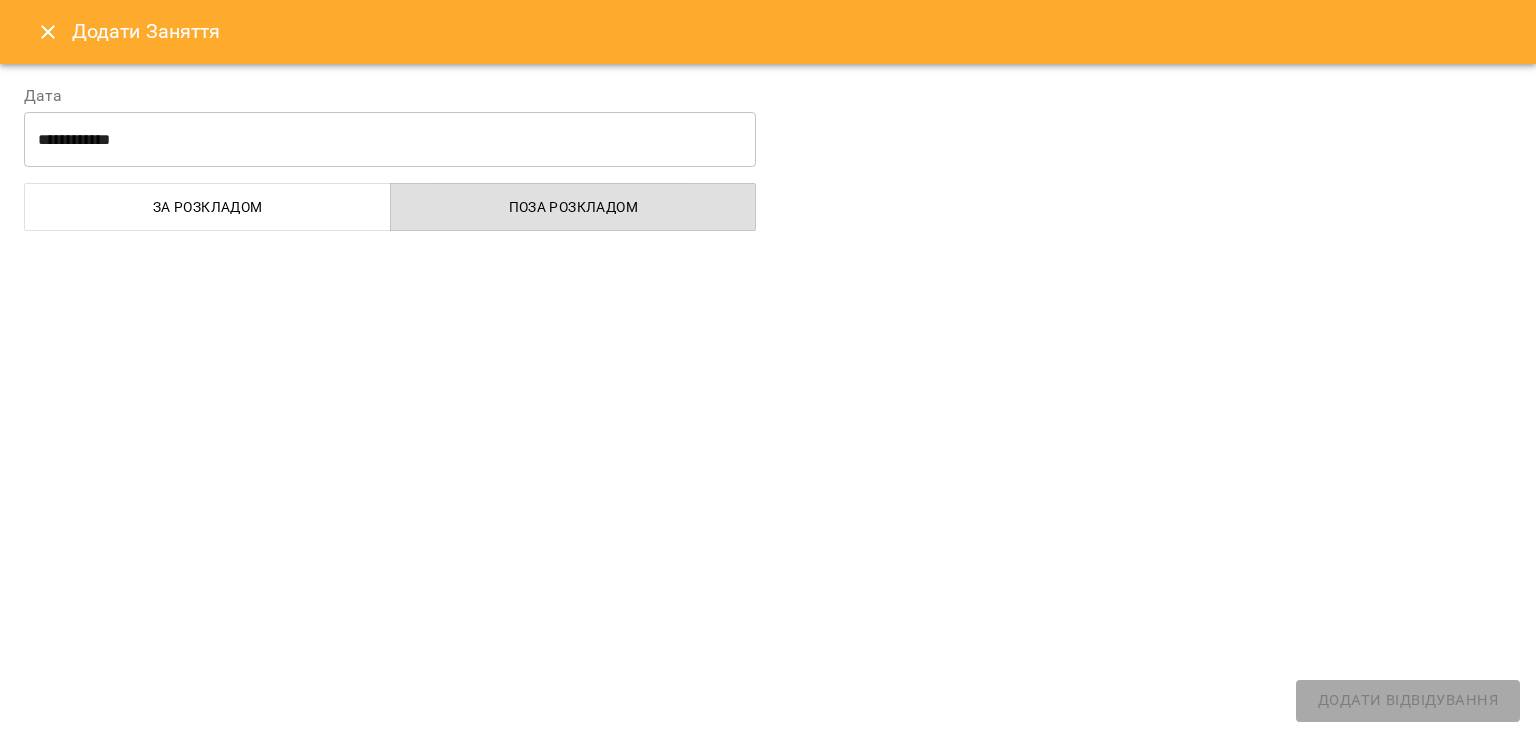 select on "**********" 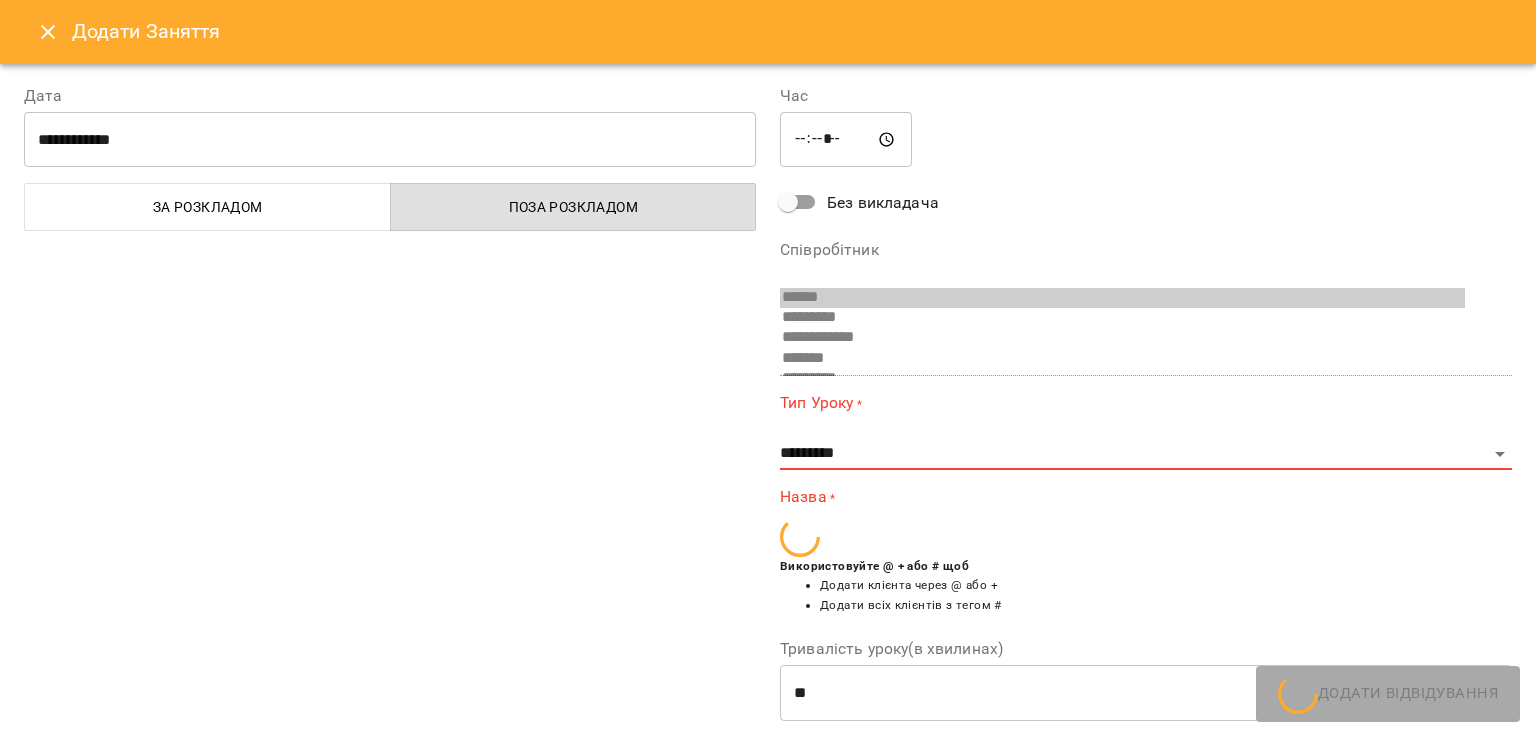 scroll, scrollTop: 73, scrollLeft: 0, axis: vertical 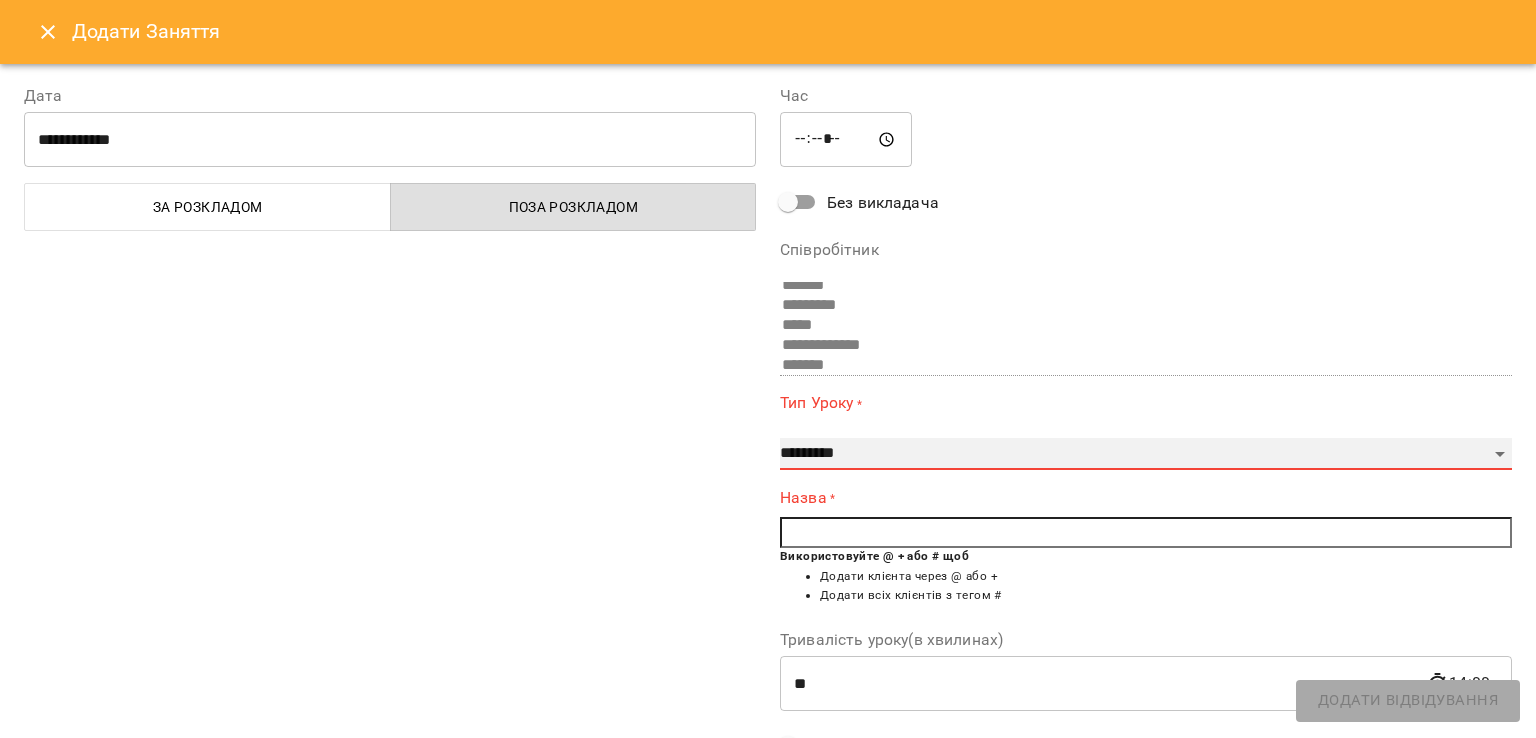 click on "**********" at bounding box center (1146, 454) 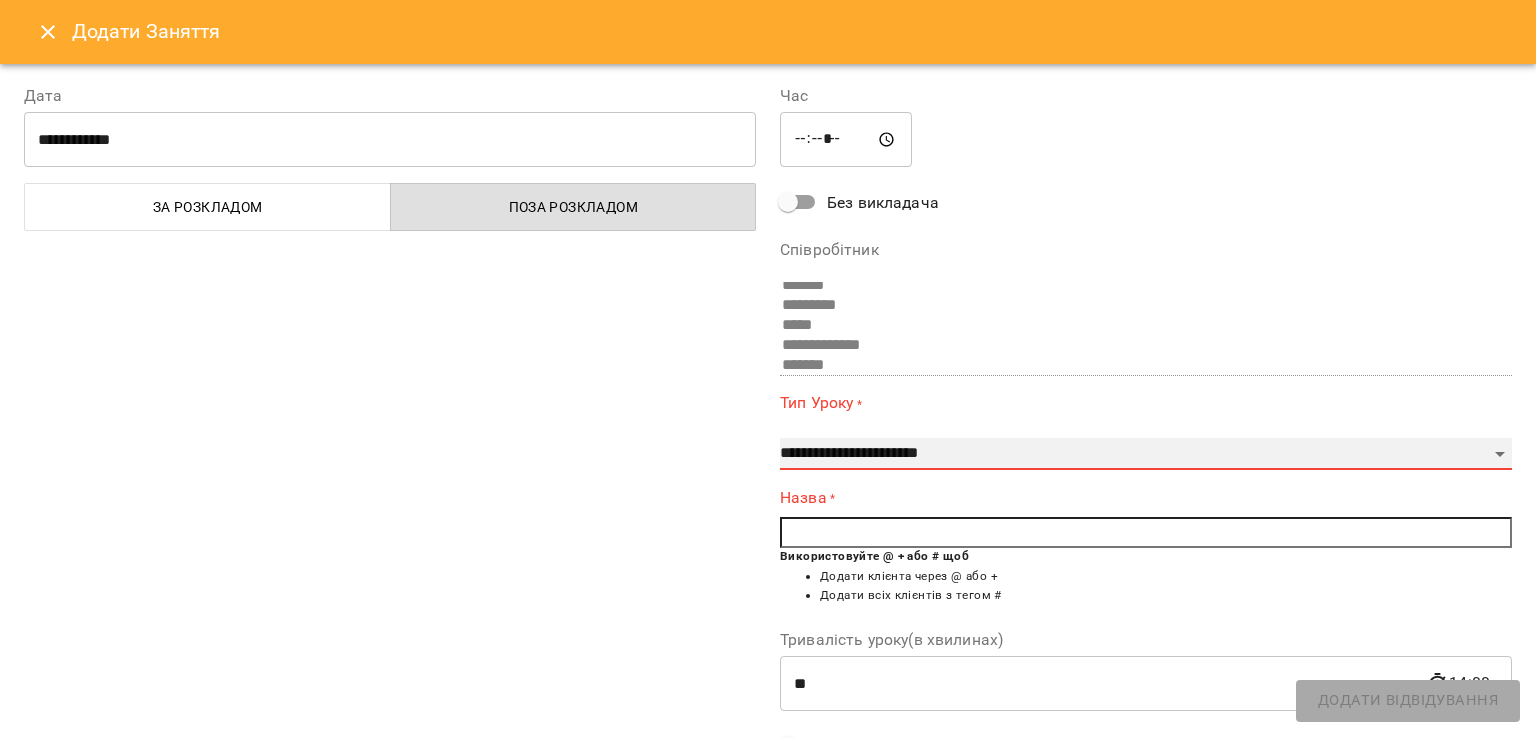 click on "**********" at bounding box center (1146, 454) 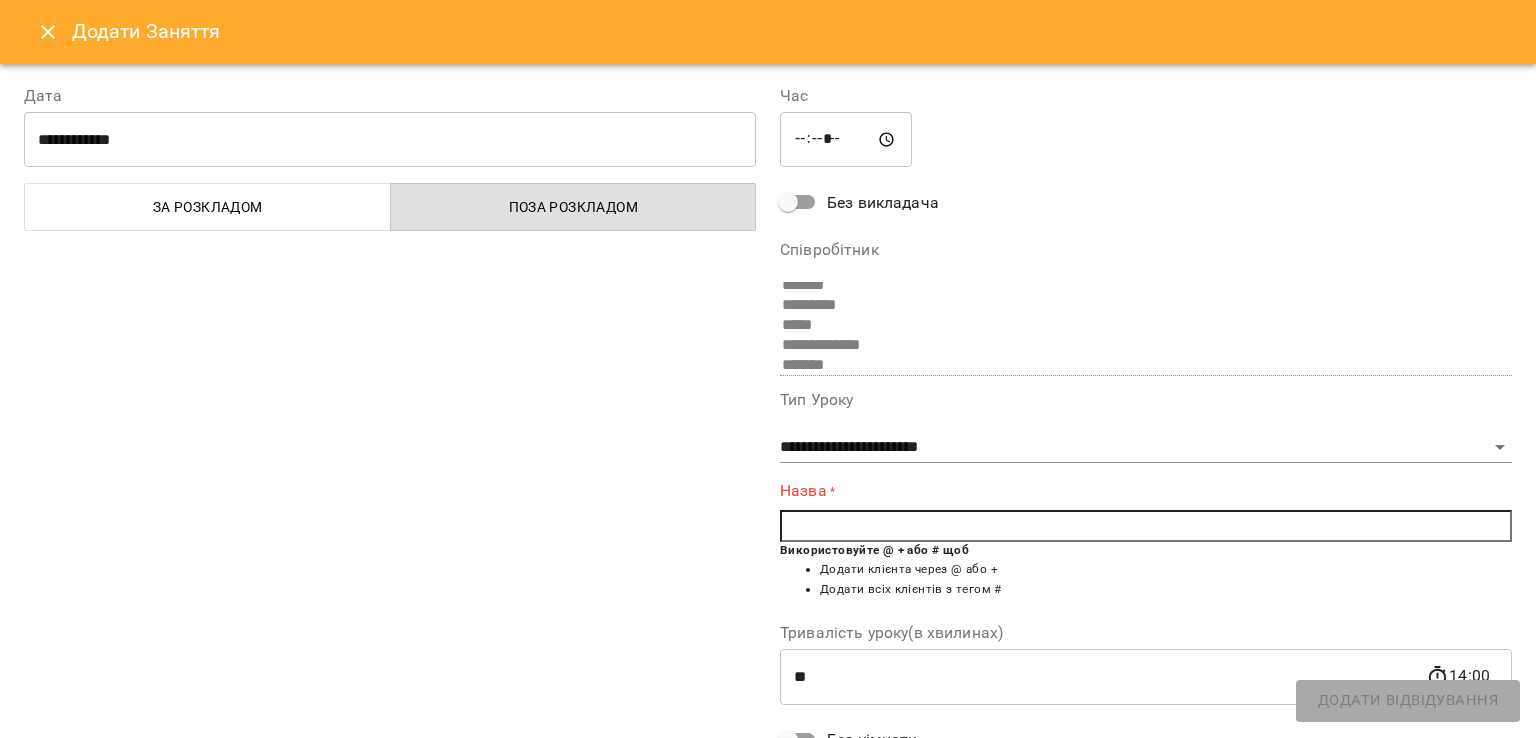 click at bounding box center [1146, 526] 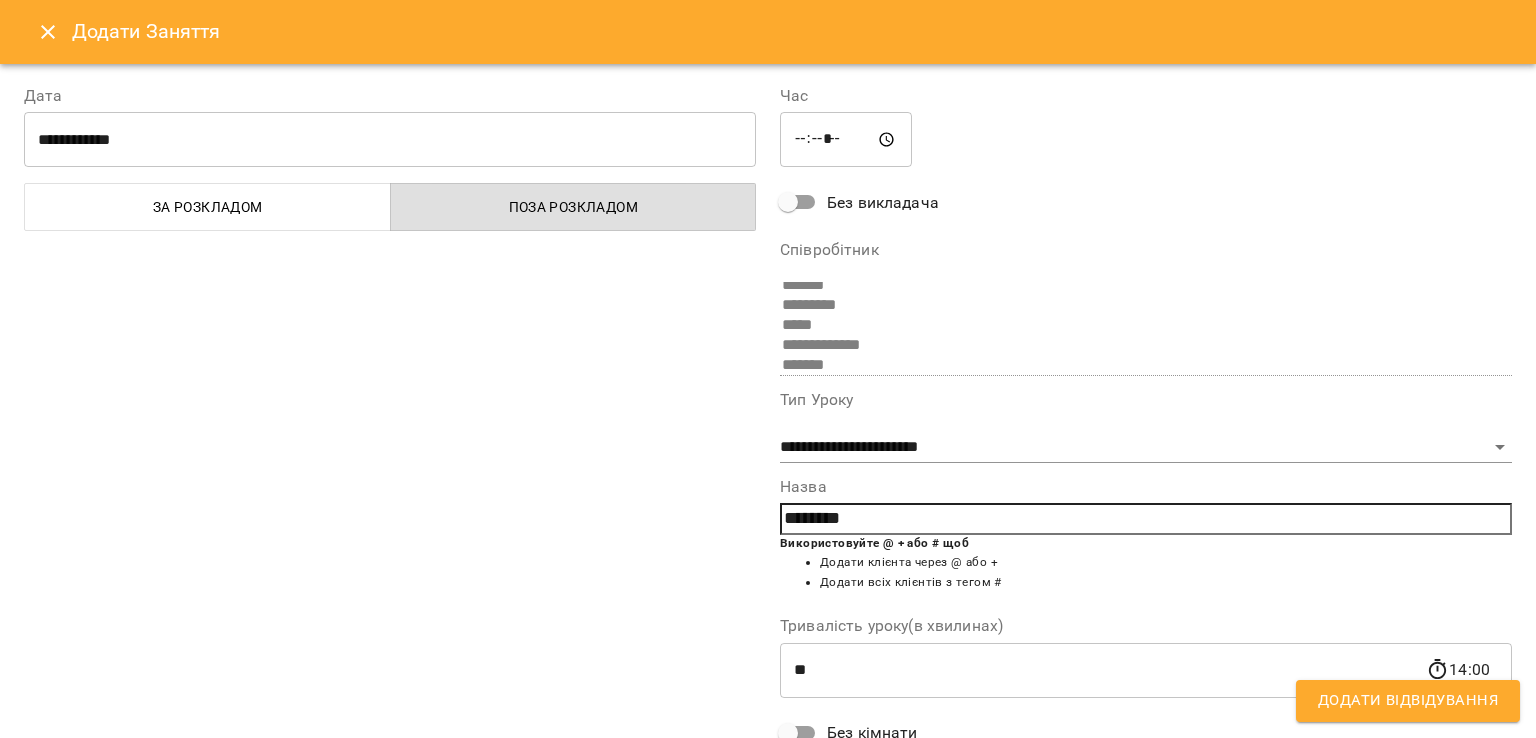 type on "********" 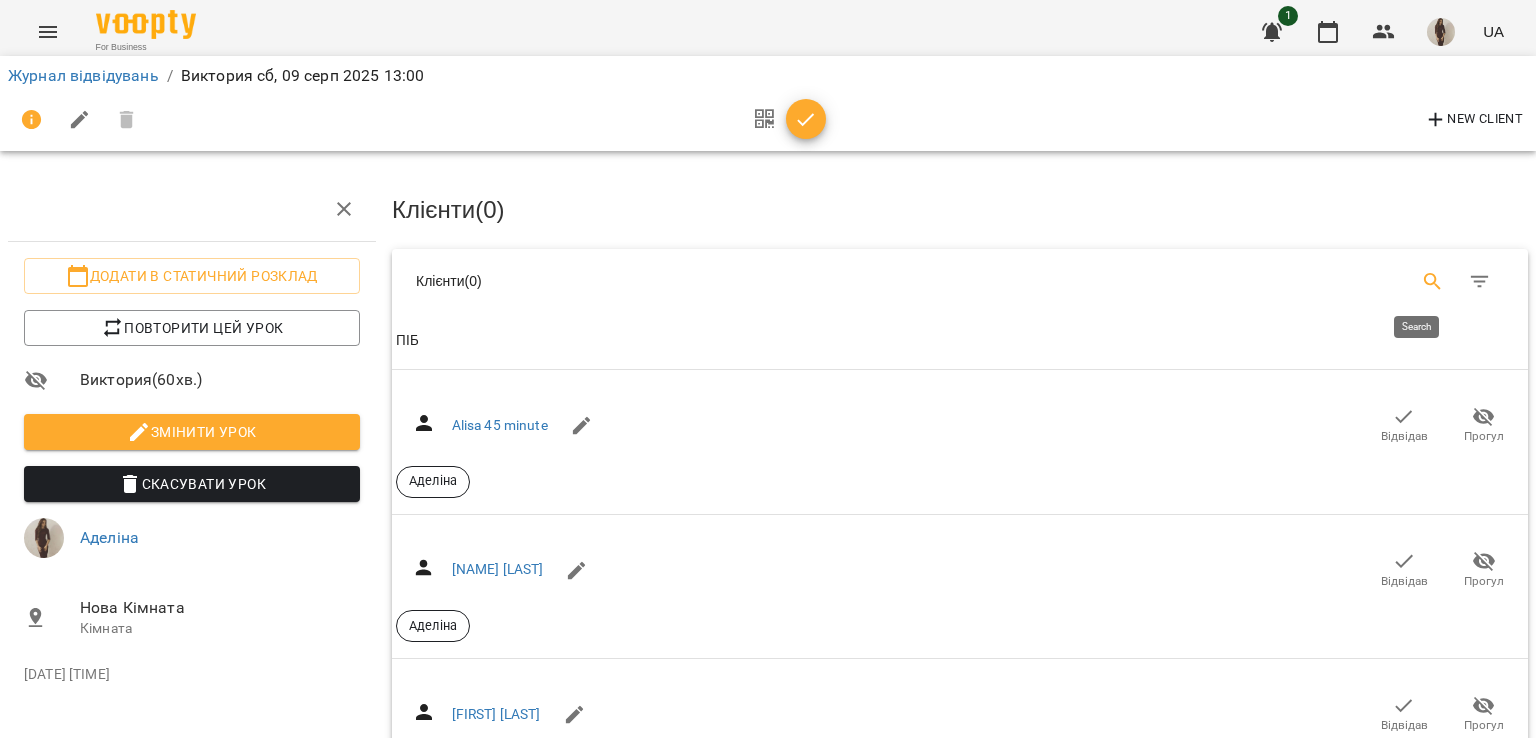 click at bounding box center [1433, 282] 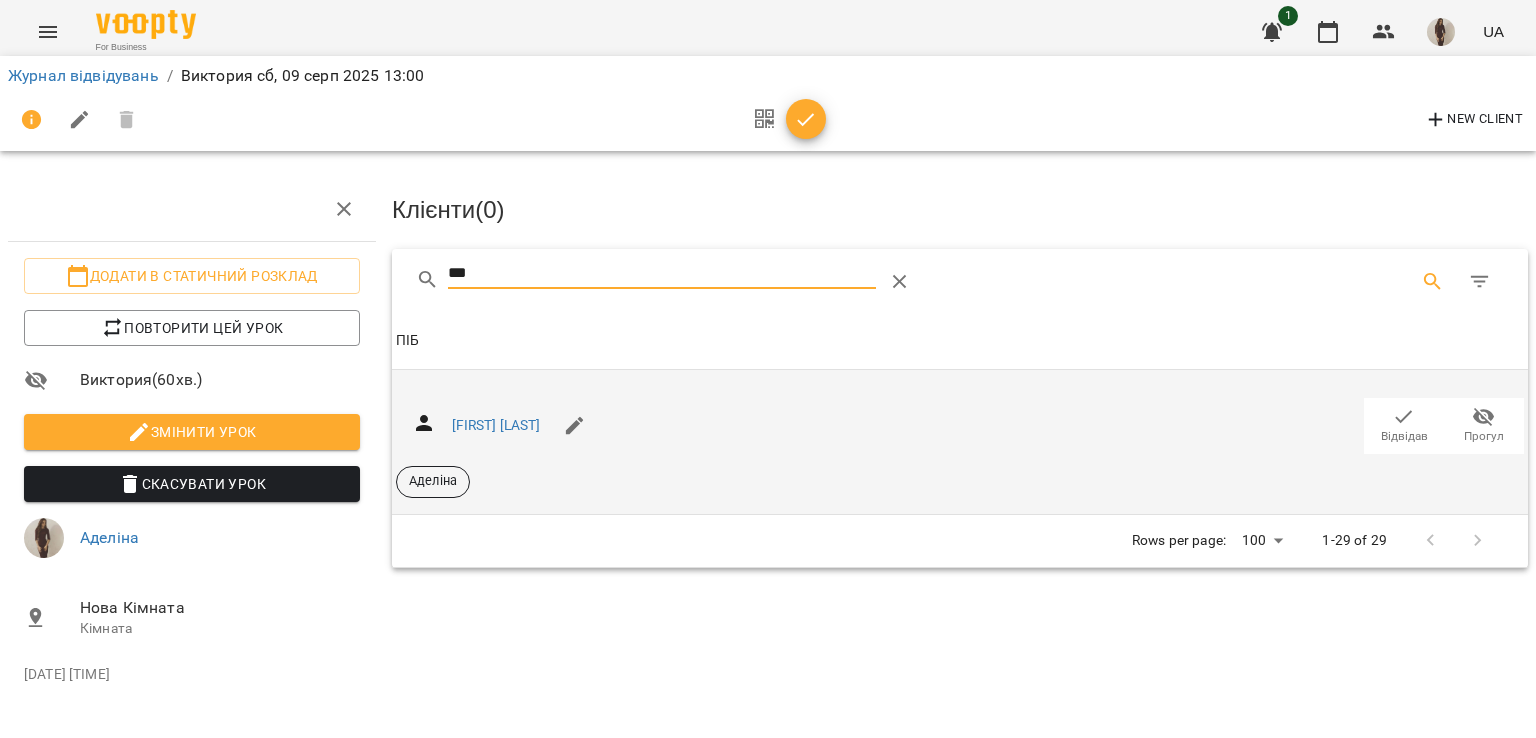 type on "***" 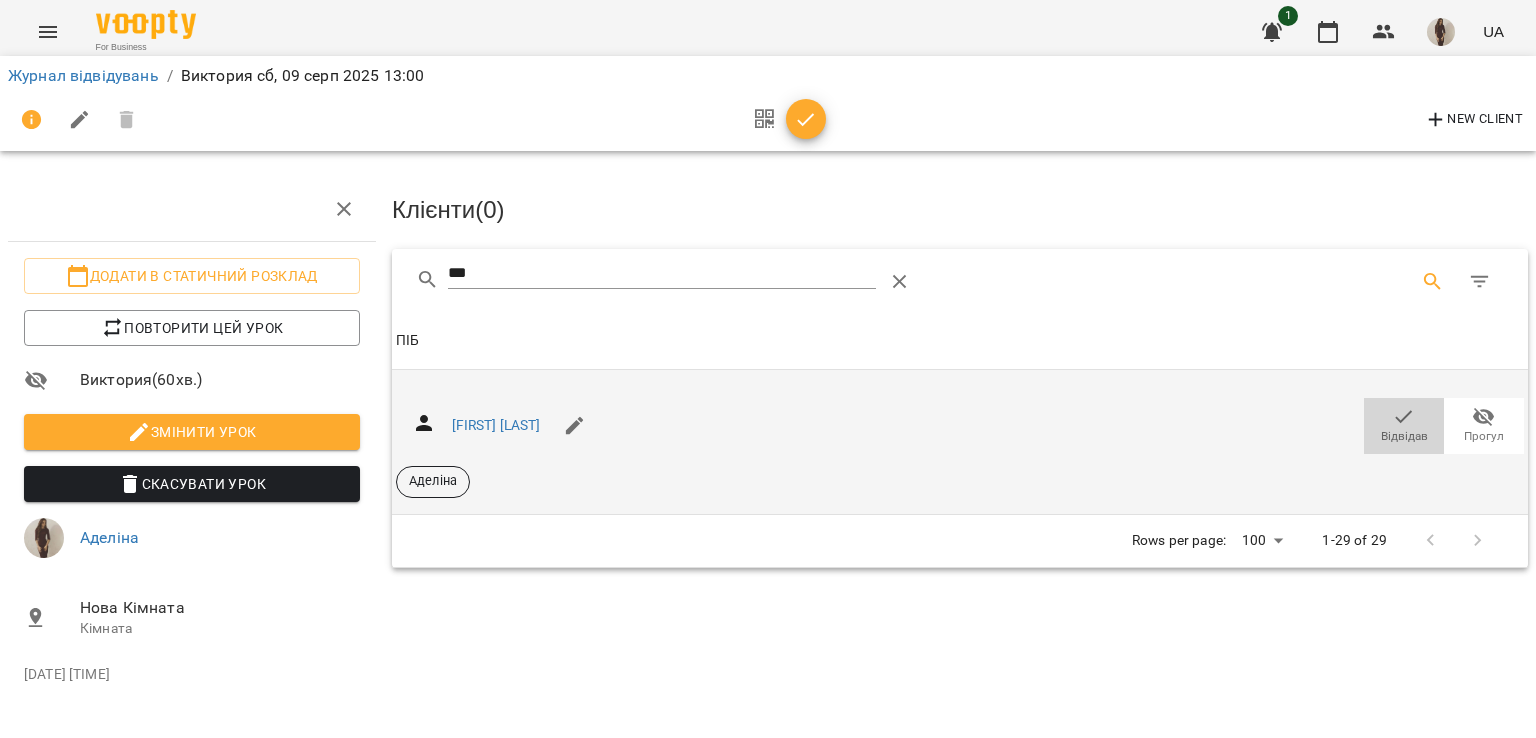 click on "Відвідав" at bounding box center (1404, 436) 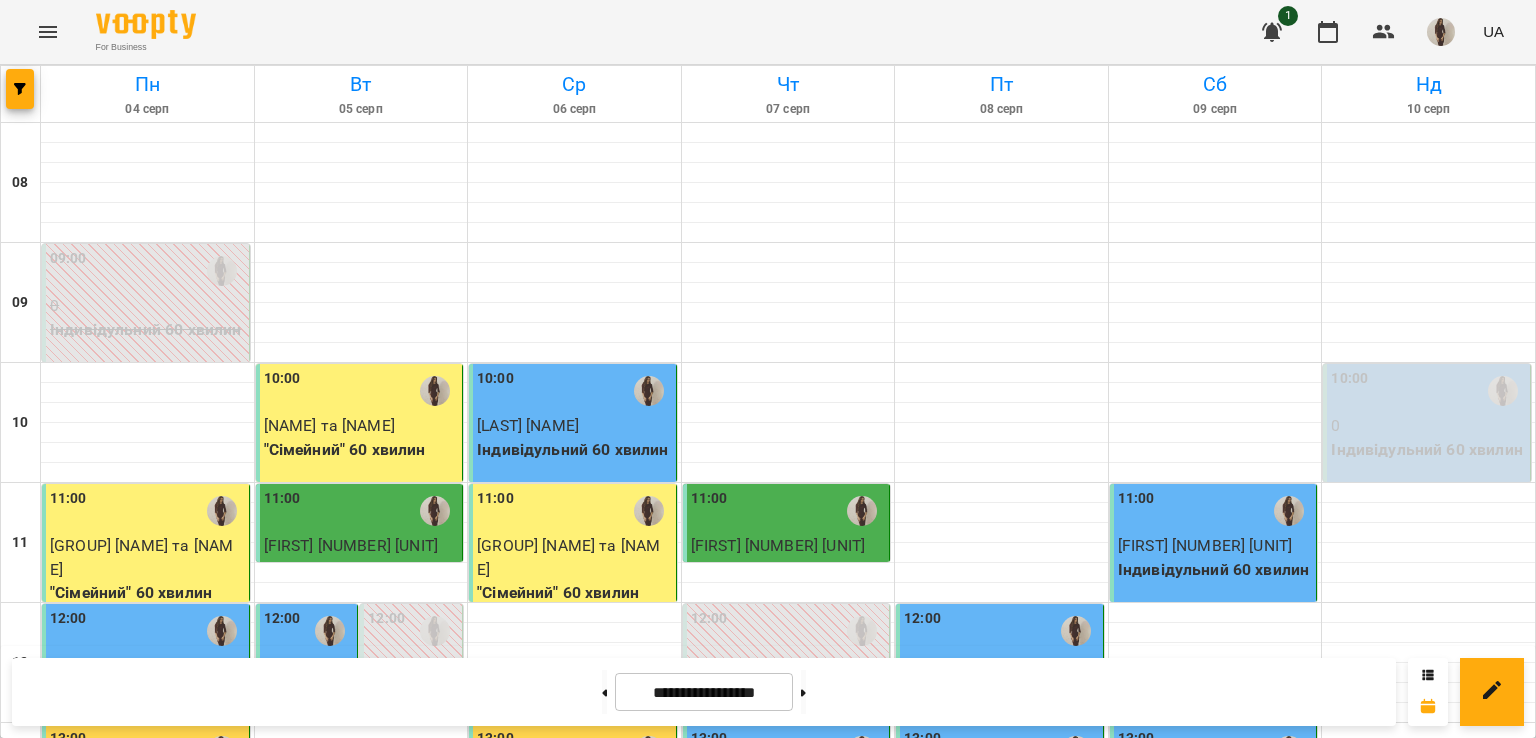scroll, scrollTop: 832, scrollLeft: 0, axis: vertical 